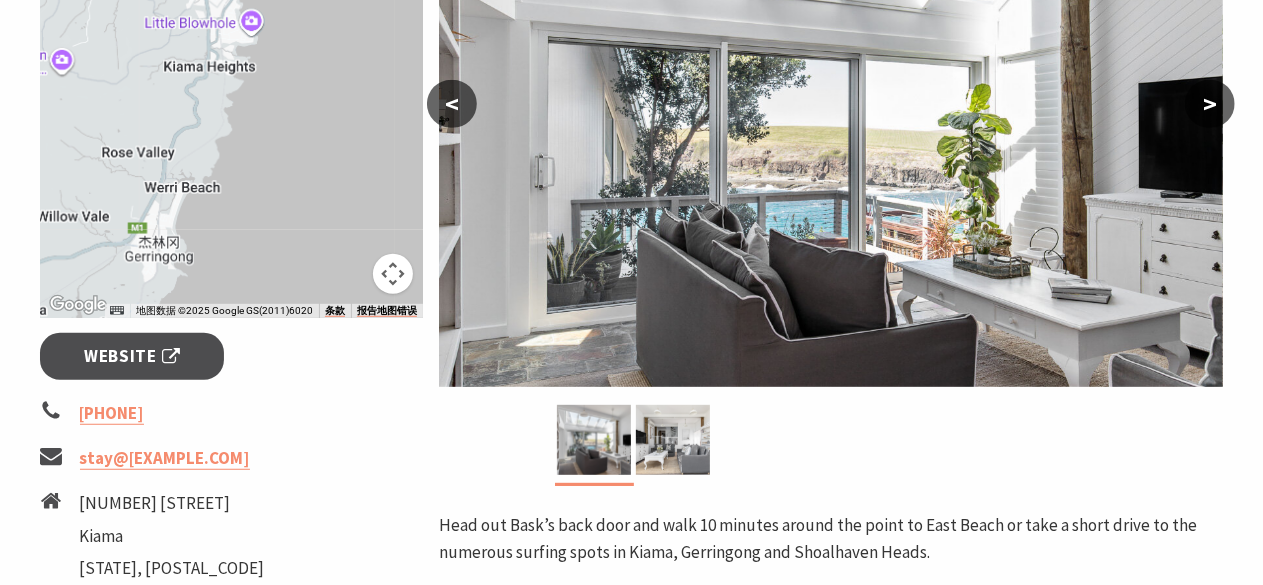 scroll, scrollTop: 500, scrollLeft: 0, axis: vertical 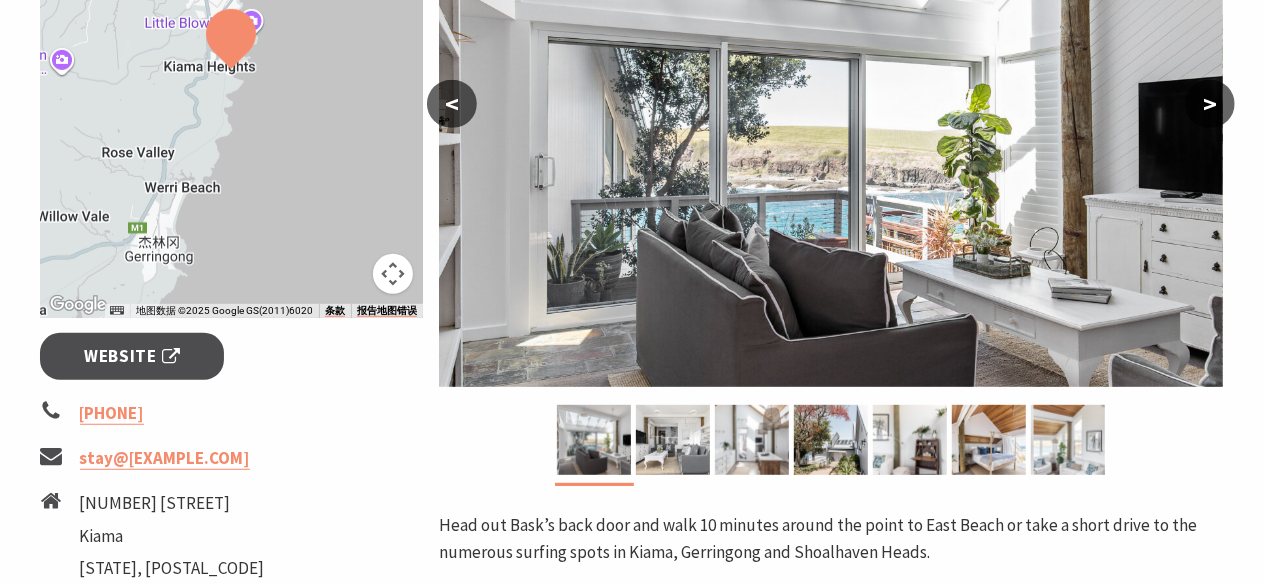 click on ">" at bounding box center [1210, 104] 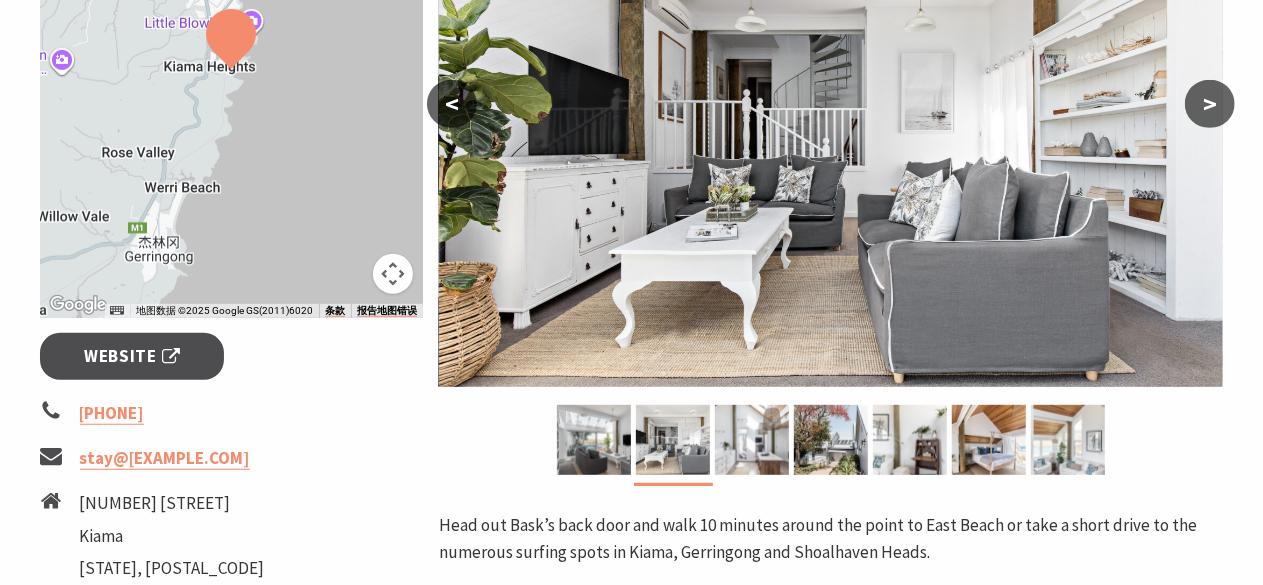 click on ">" at bounding box center [1210, 104] 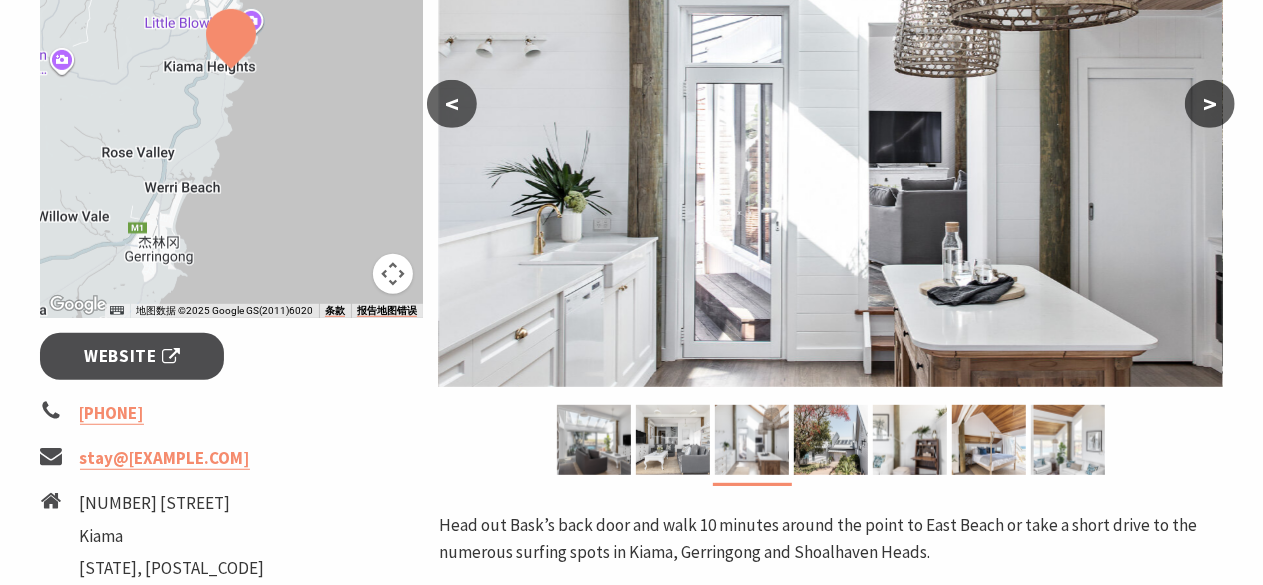 click on ">" at bounding box center (1210, 104) 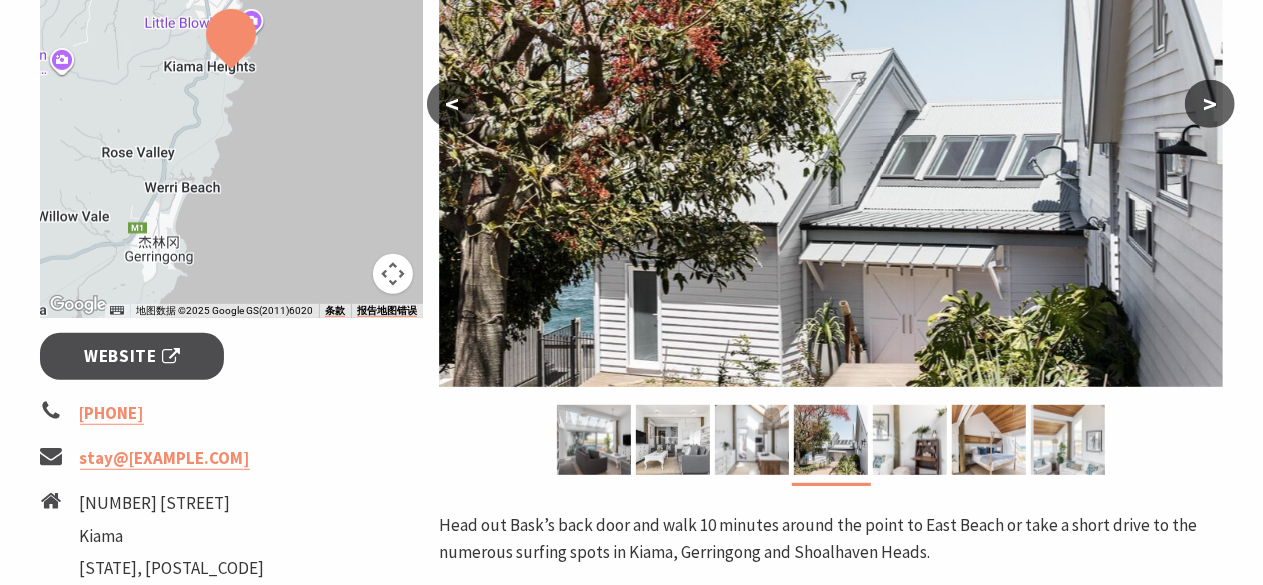 click on ">" at bounding box center [1210, 104] 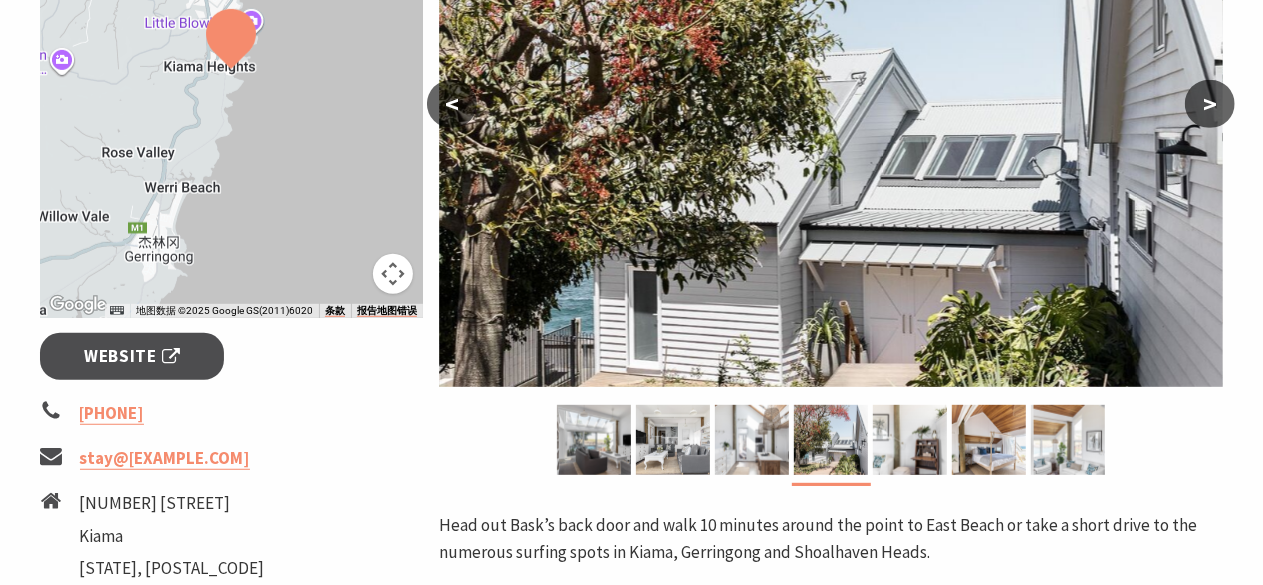 click on ">" at bounding box center [1210, 104] 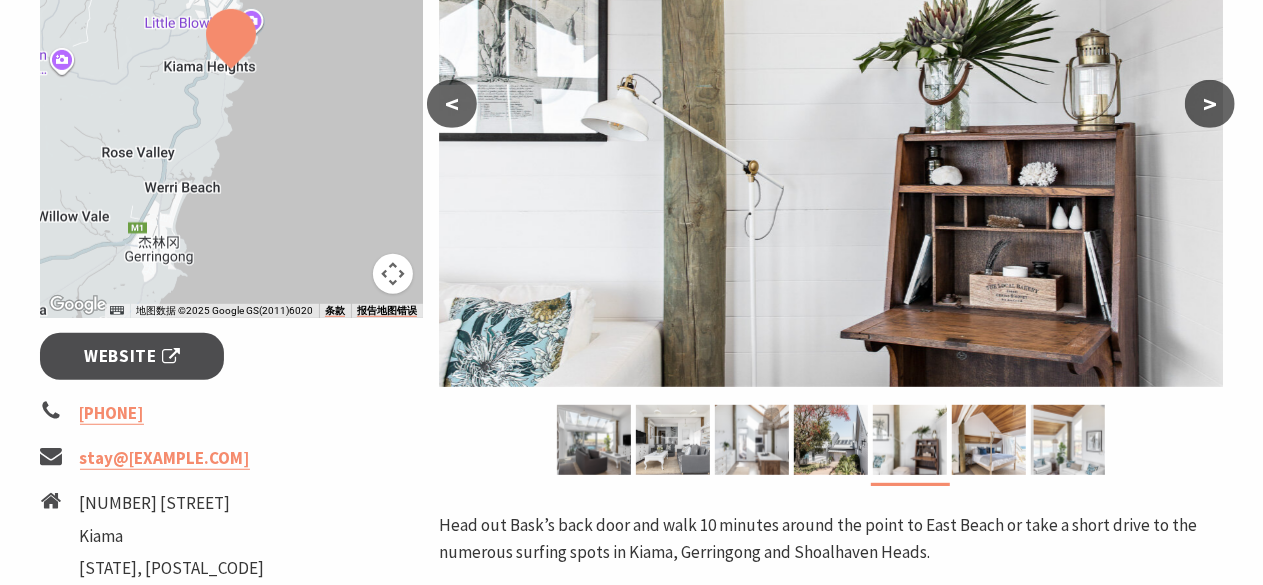 click on ">" at bounding box center [1210, 104] 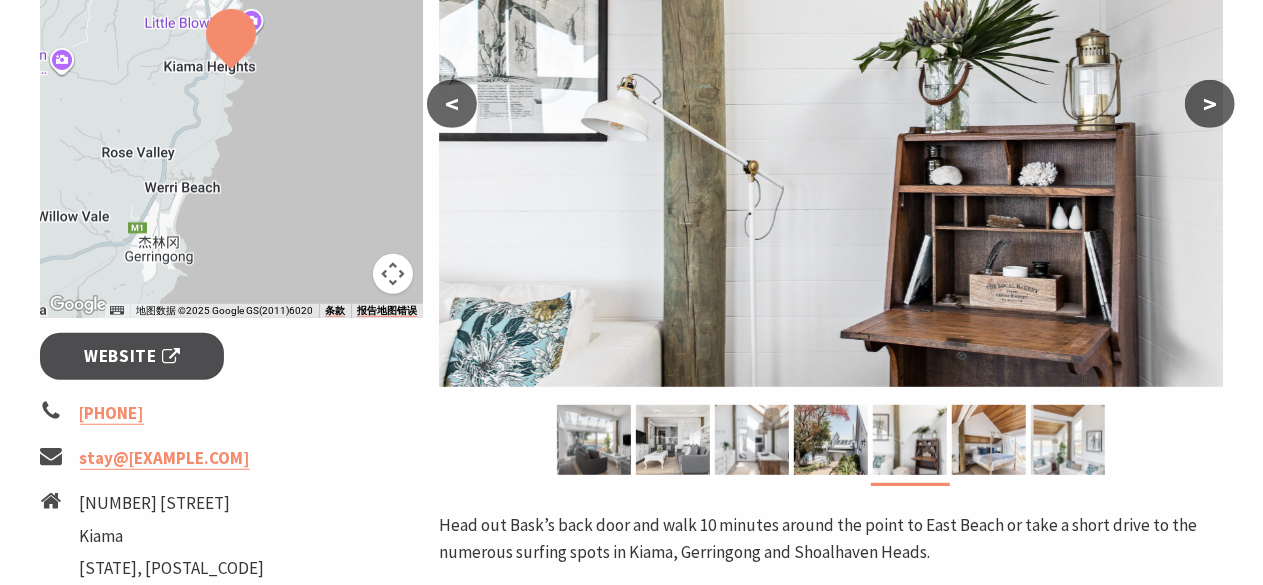 click on ">" at bounding box center [1210, 104] 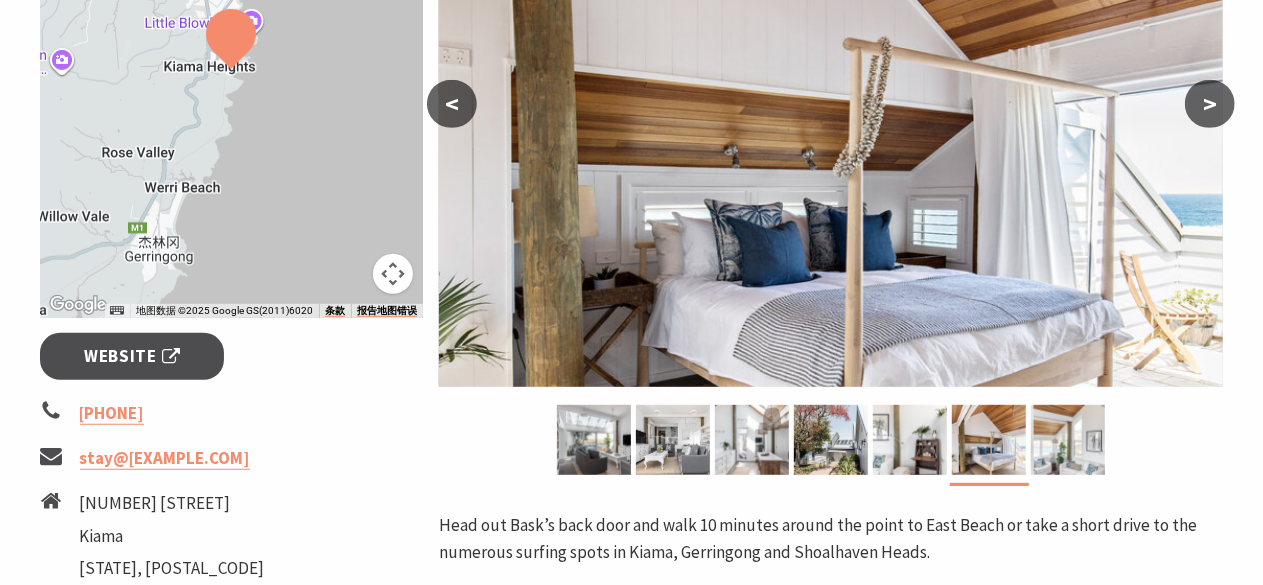 click on ">" at bounding box center [1210, 104] 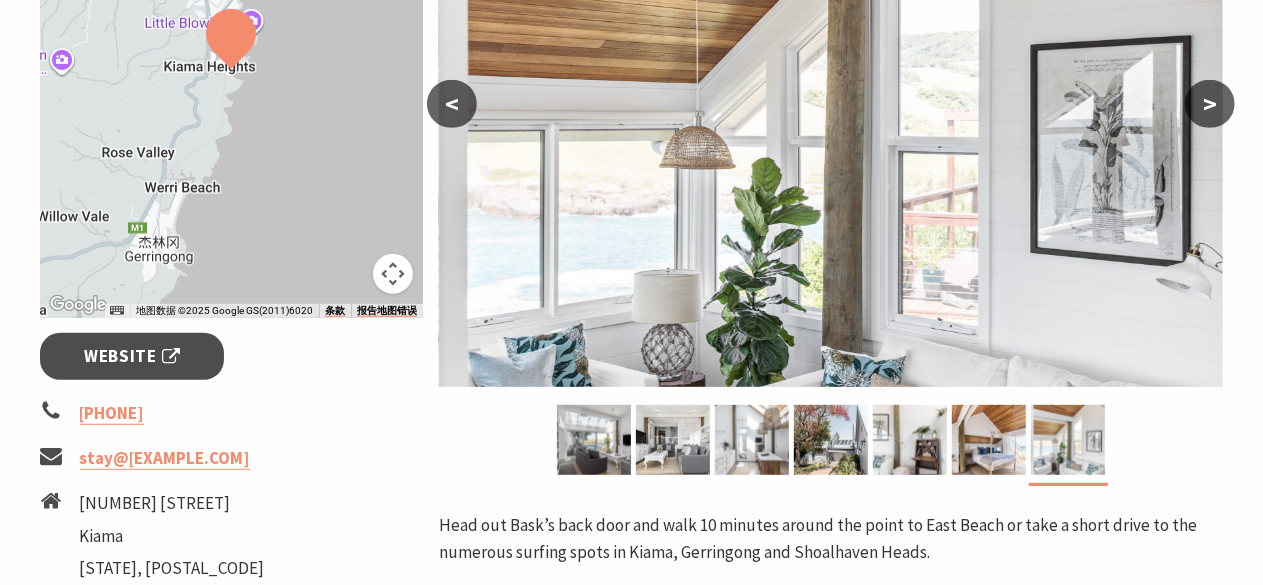 click on ">" at bounding box center (1210, 104) 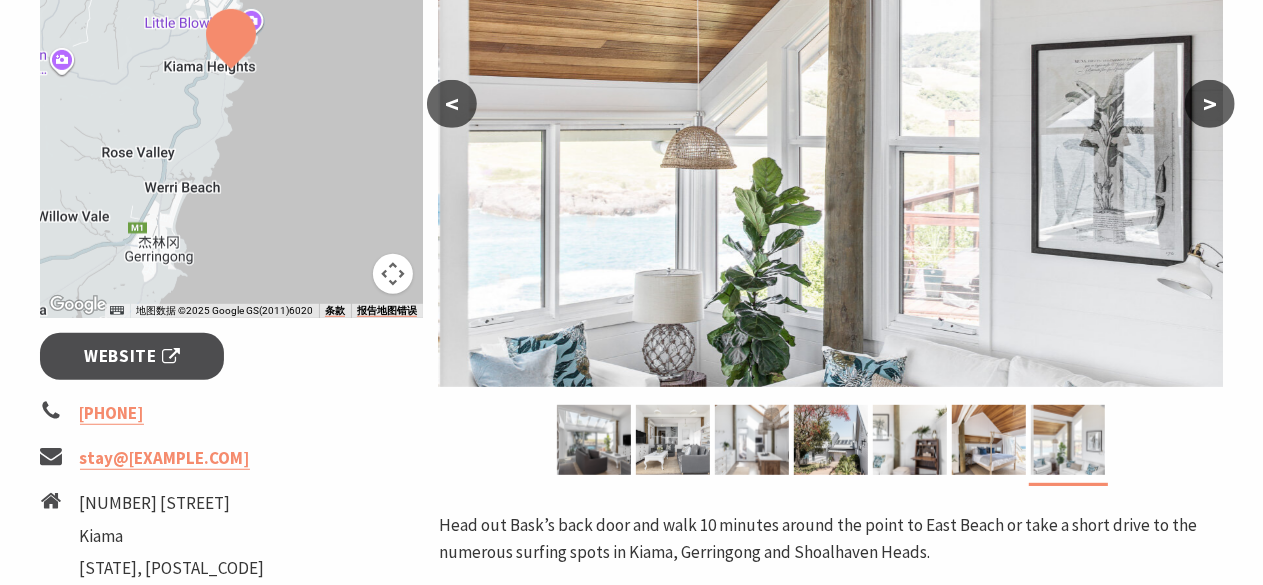 click at bounding box center [832, 129] 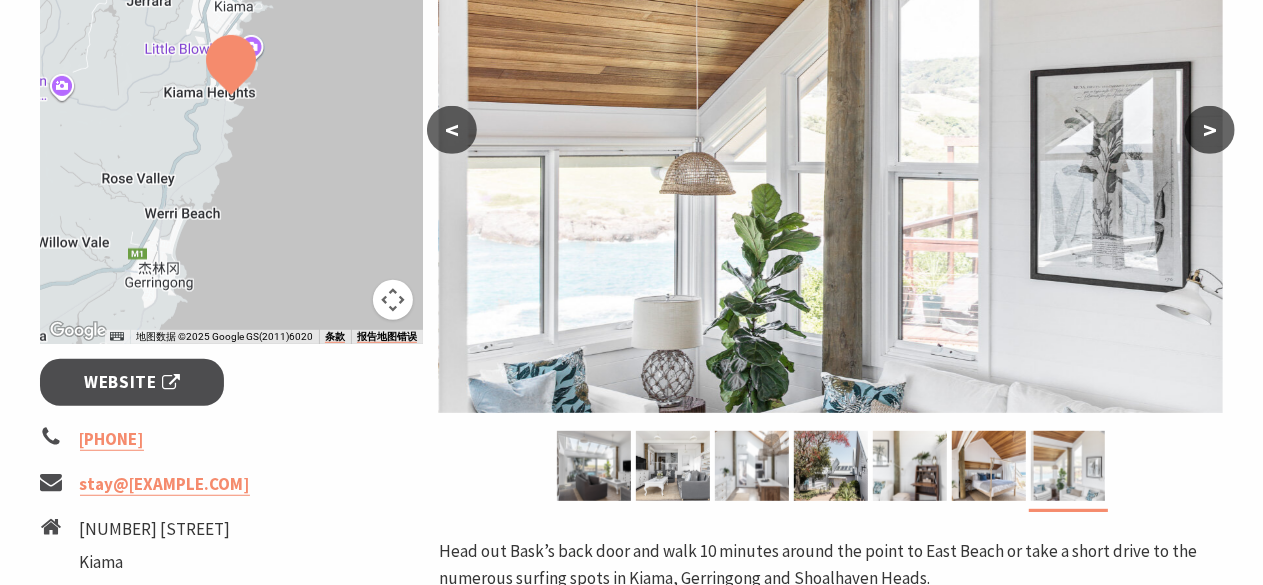 scroll, scrollTop: 300, scrollLeft: 0, axis: vertical 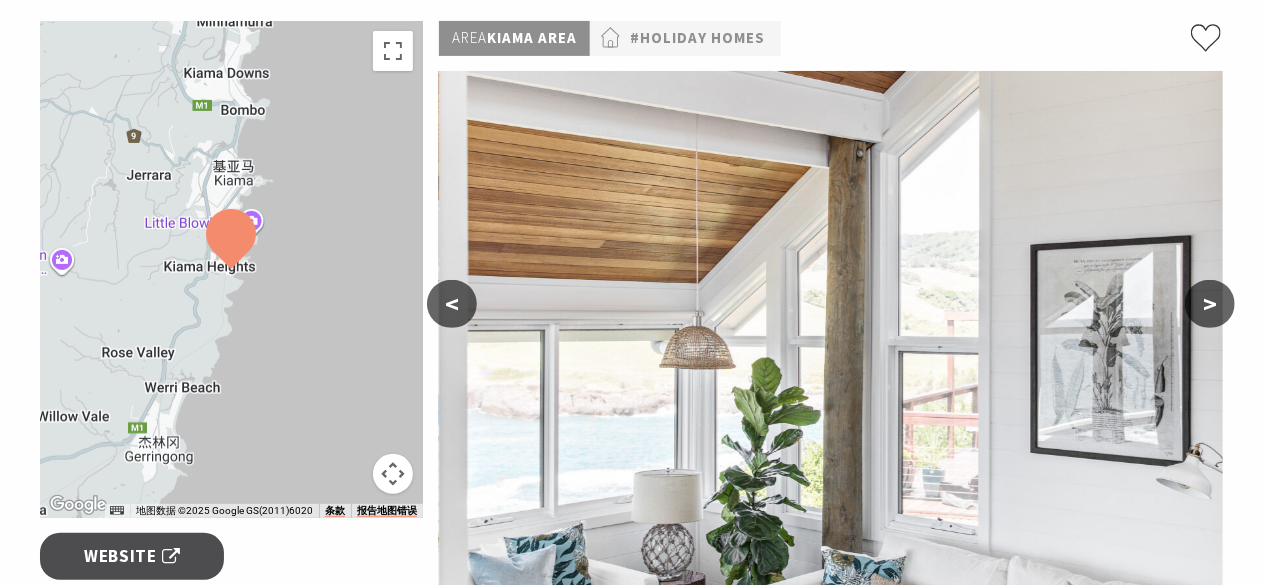 click on ">" at bounding box center (1210, 304) 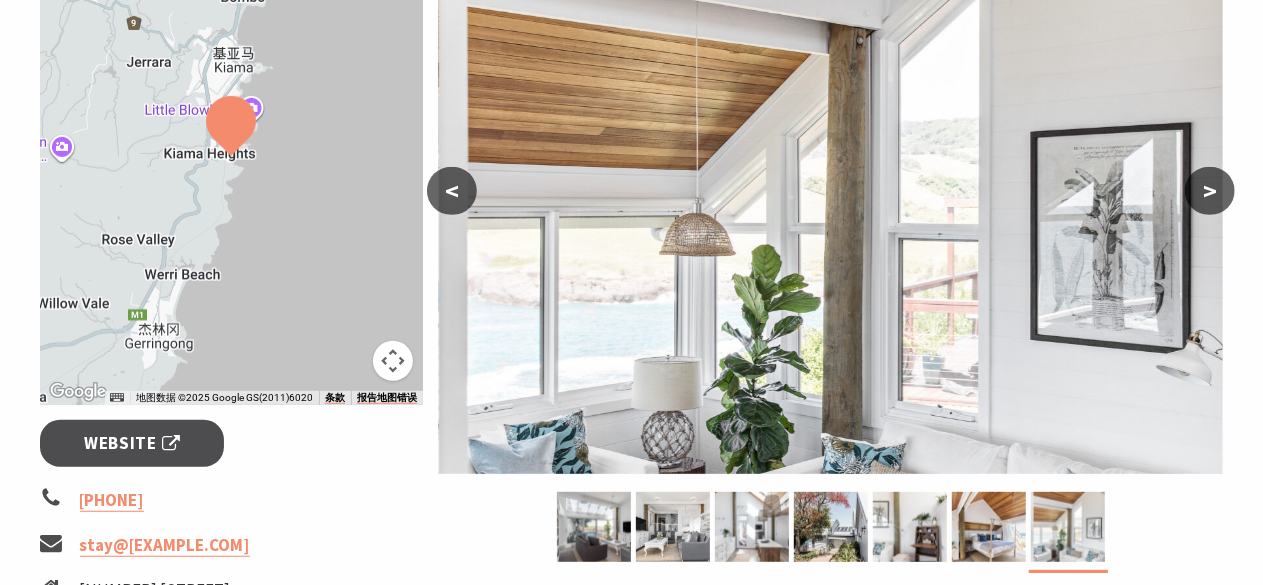 scroll, scrollTop: 500, scrollLeft: 0, axis: vertical 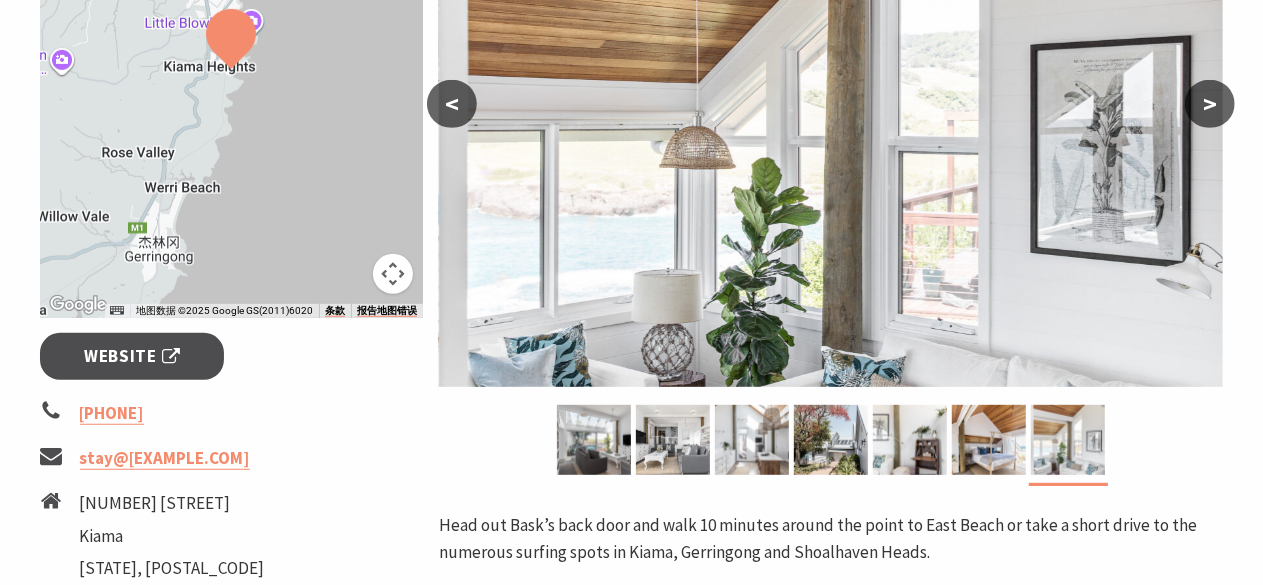 click on ">" at bounding box center [1210, 104] 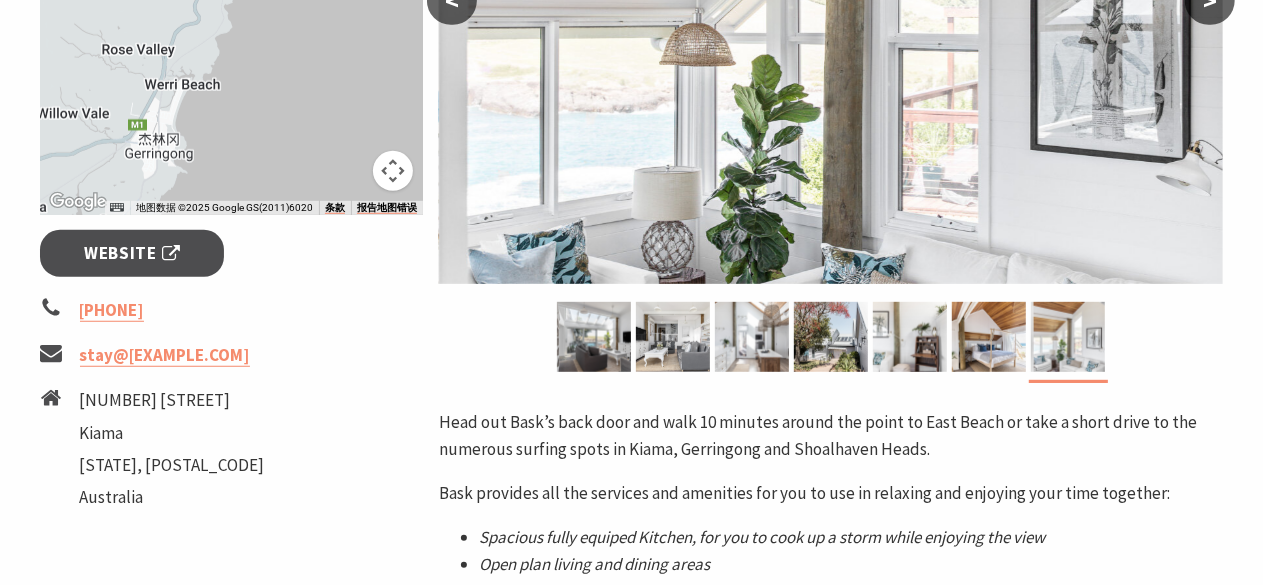 scroll, scrollTop: 700, scrollLeft: 0, axis: vertical 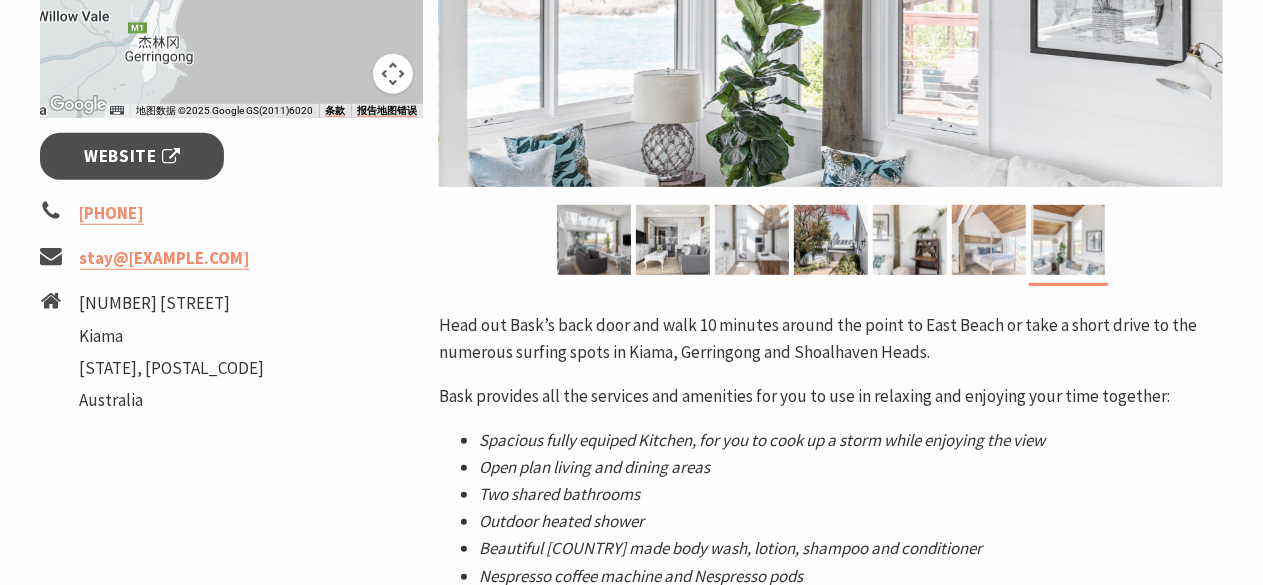 click at bounding box center [989, 240] 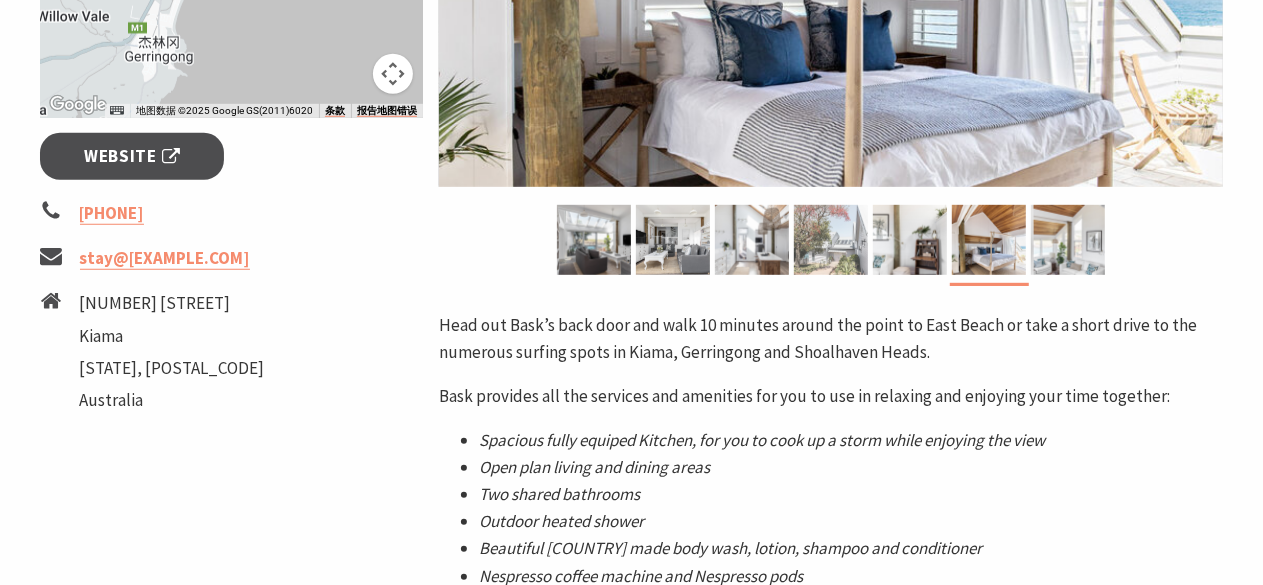 click at bounding box center [831, 240] 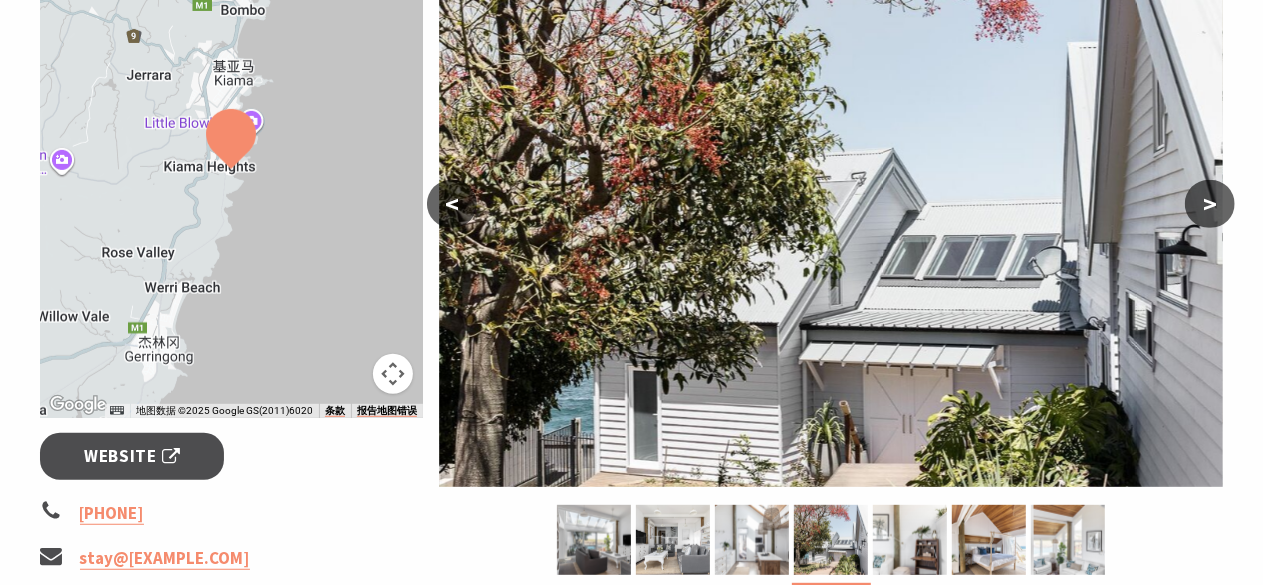 scroll, scrollTop: 500, scrollLeft: 0, axis: vertical 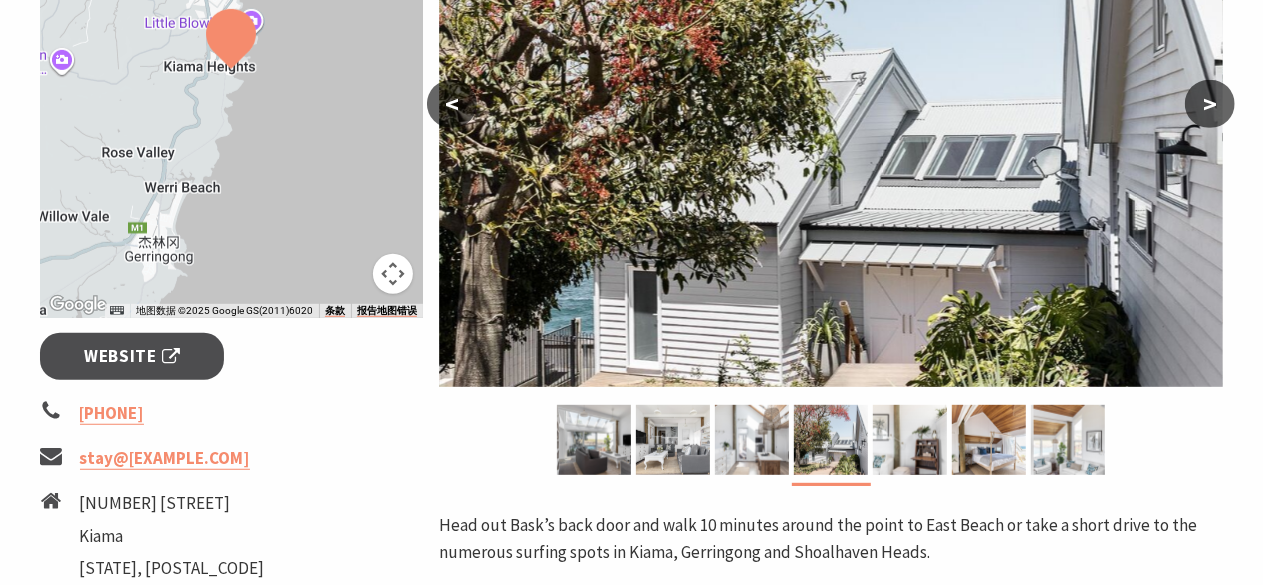 click at bounding box center [231, 39] 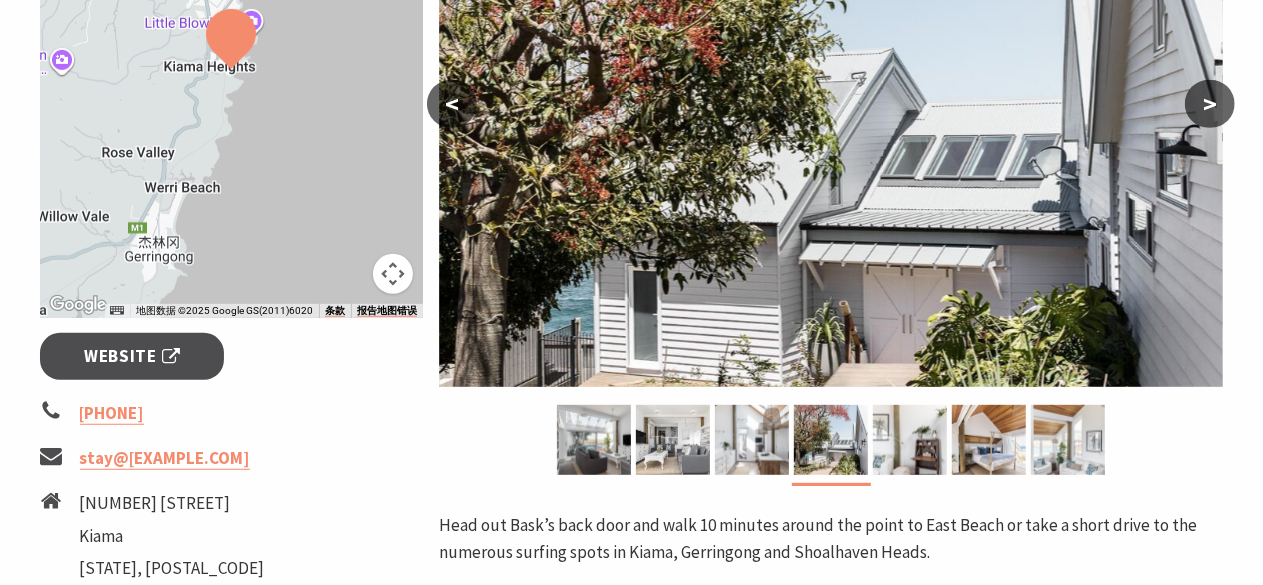 click at bounding box center (231, 39) 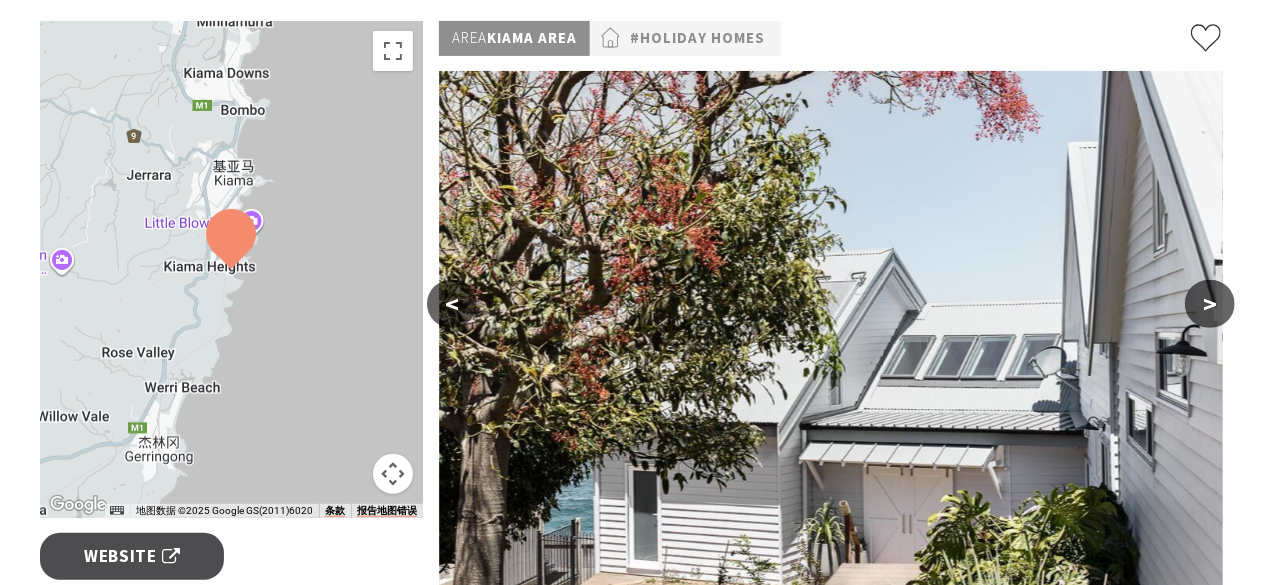 click at bounding box center (232, 269) 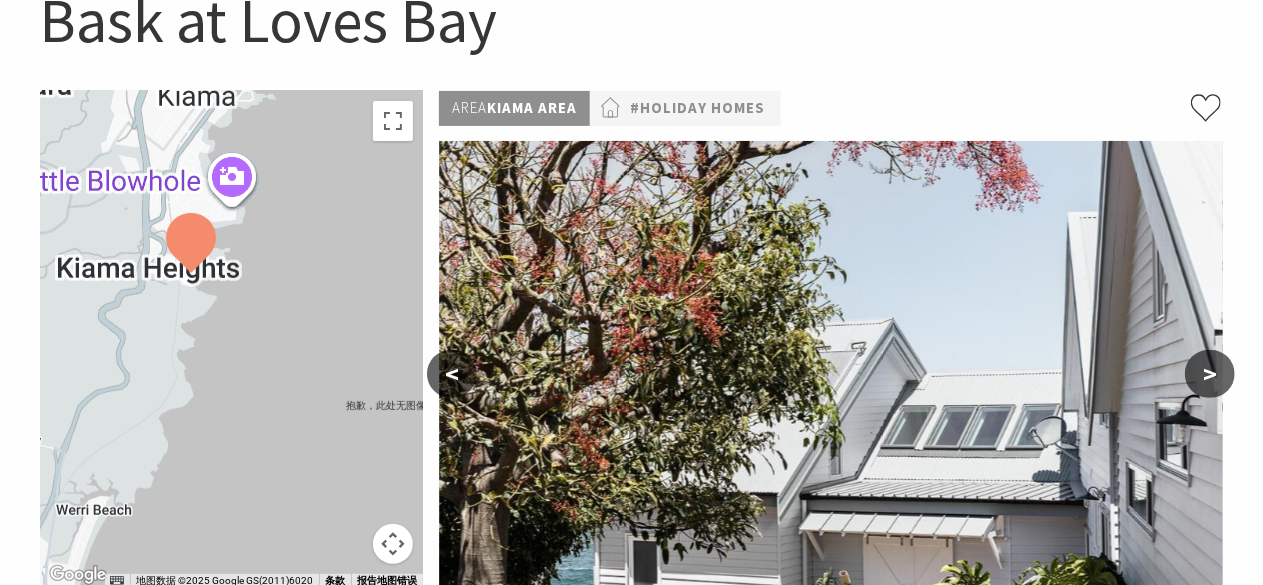scroll, scrollTop: 200, scrollLeft: 0, axis: vertical 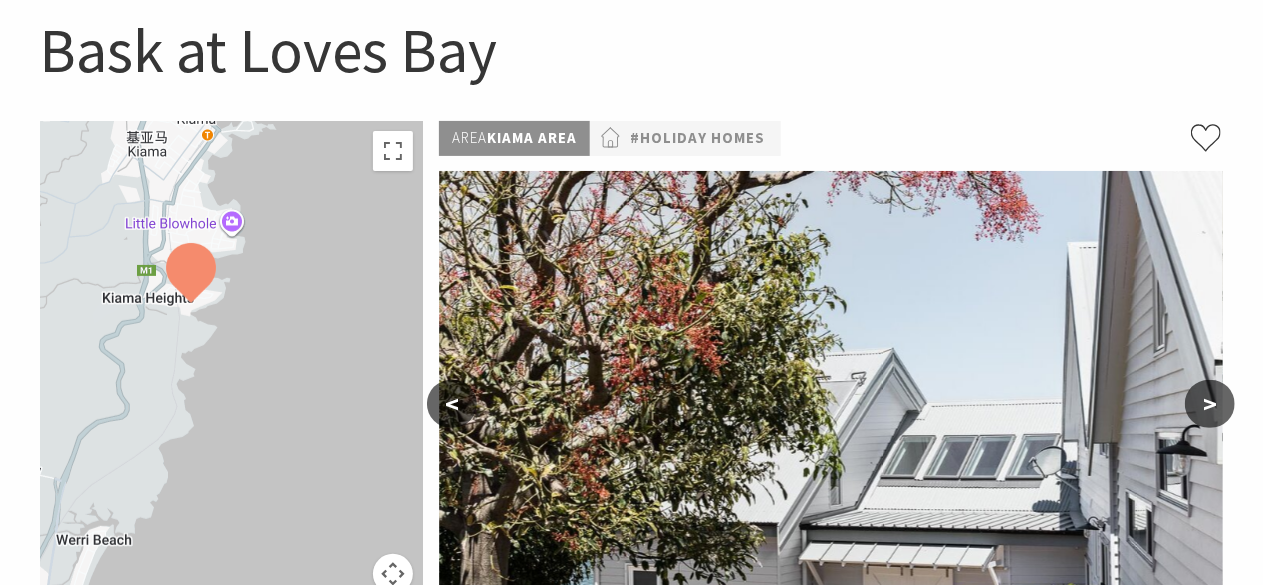 click at bounding box center (232, 369) 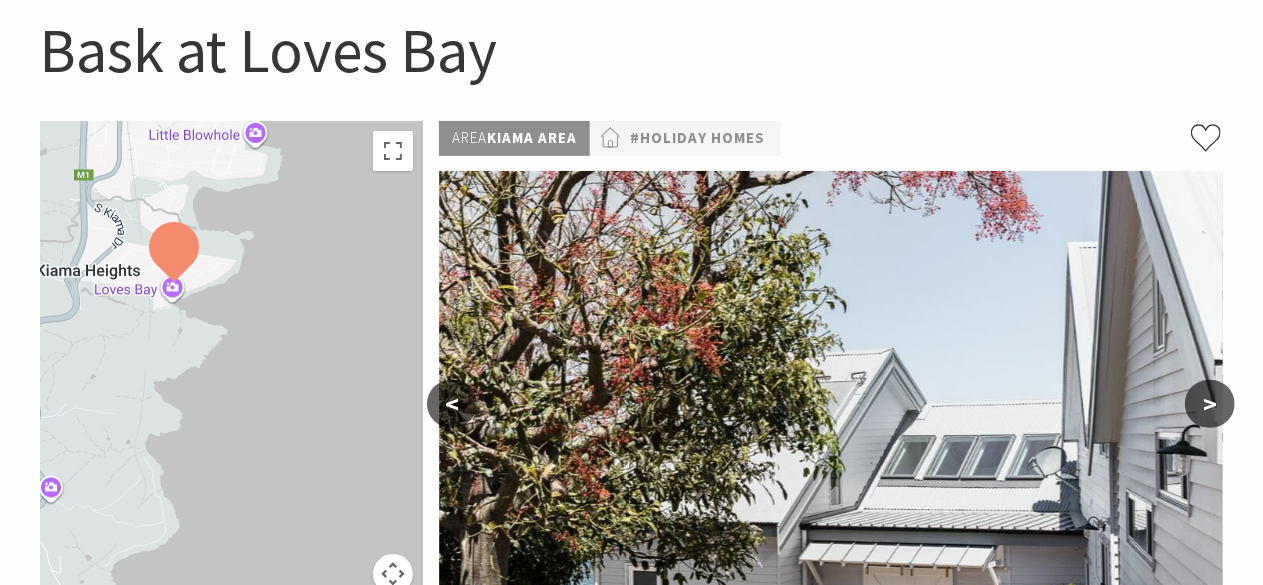 click at bounding box center [232, 369] 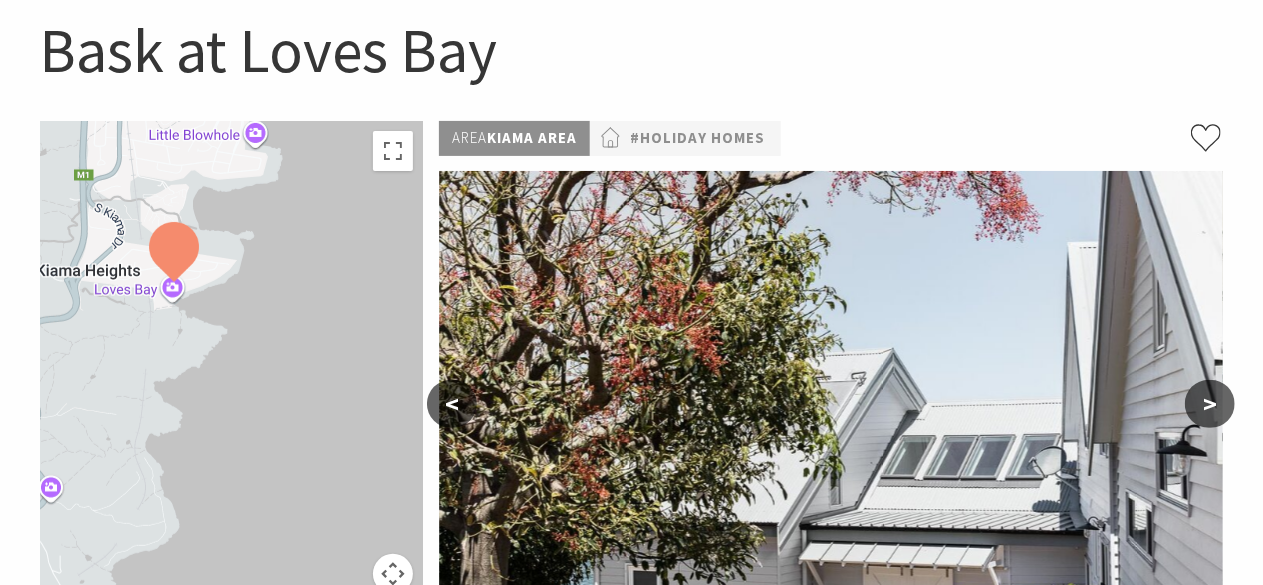 drag, startPoint x: 124, startPoint y: 263, endPoint x: 148, endPoint y: 267, distance: 24.33105 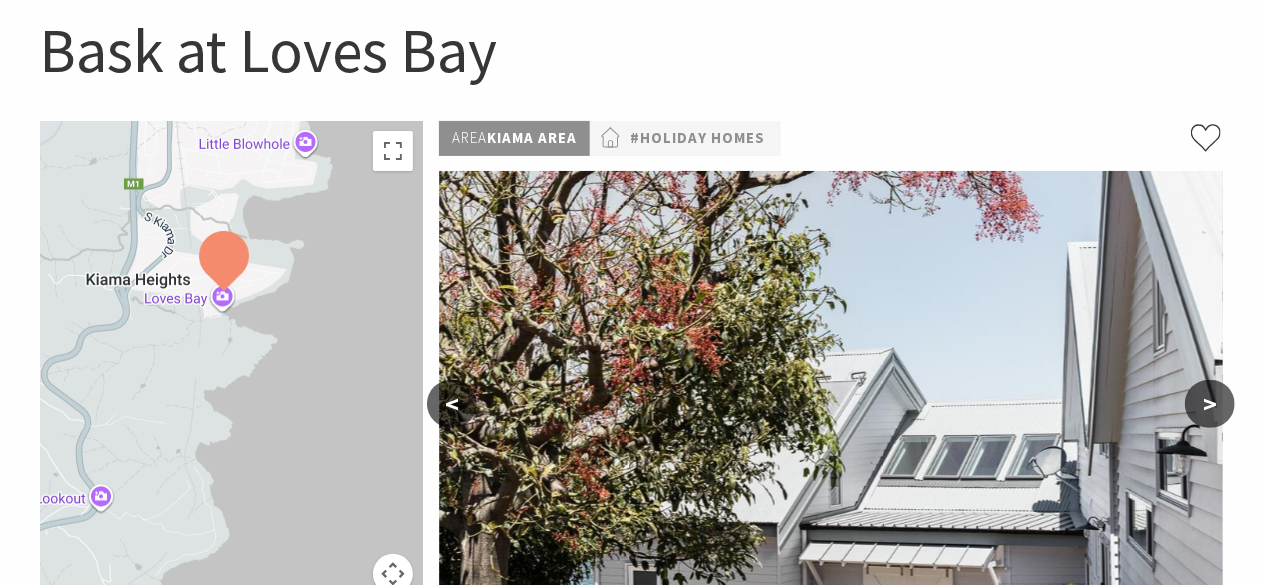 click at bounding box center [224, 261] 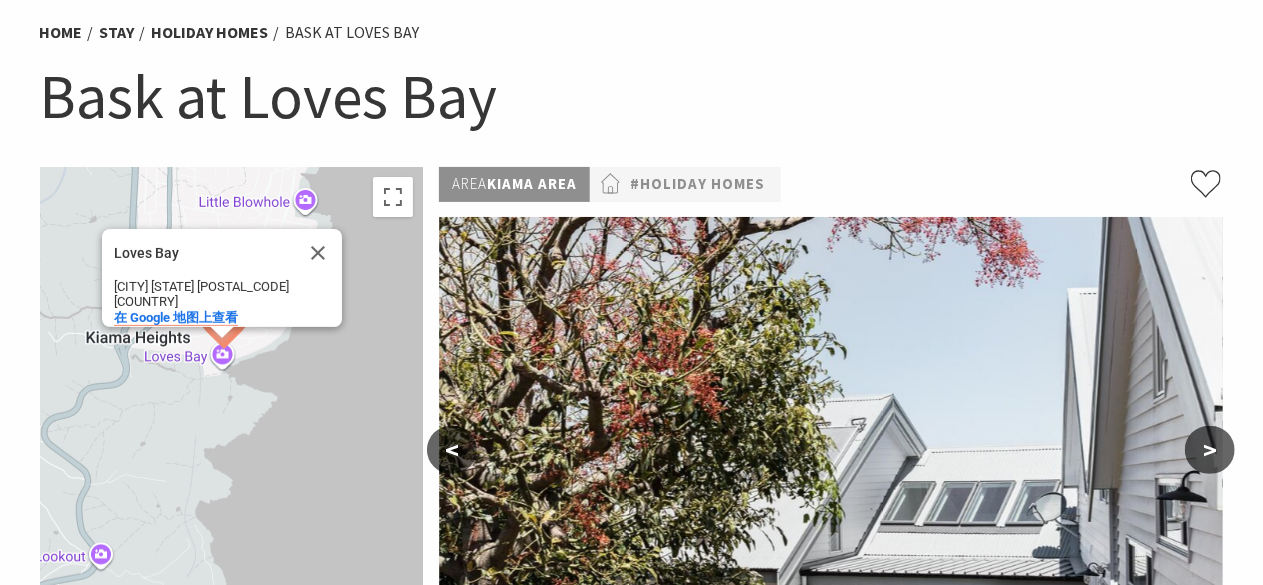 scroll, scrollTop: 300, scrollLeft: 0, axis: vertical 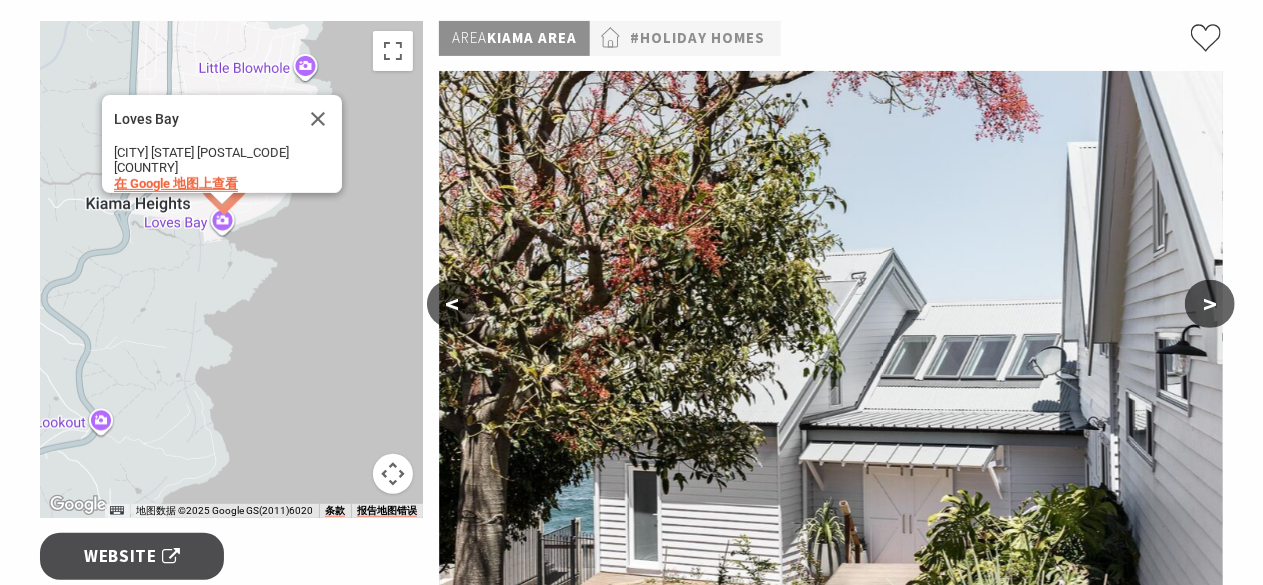 click on "在 Google 地图上查看" at bounding box center [176, 183] 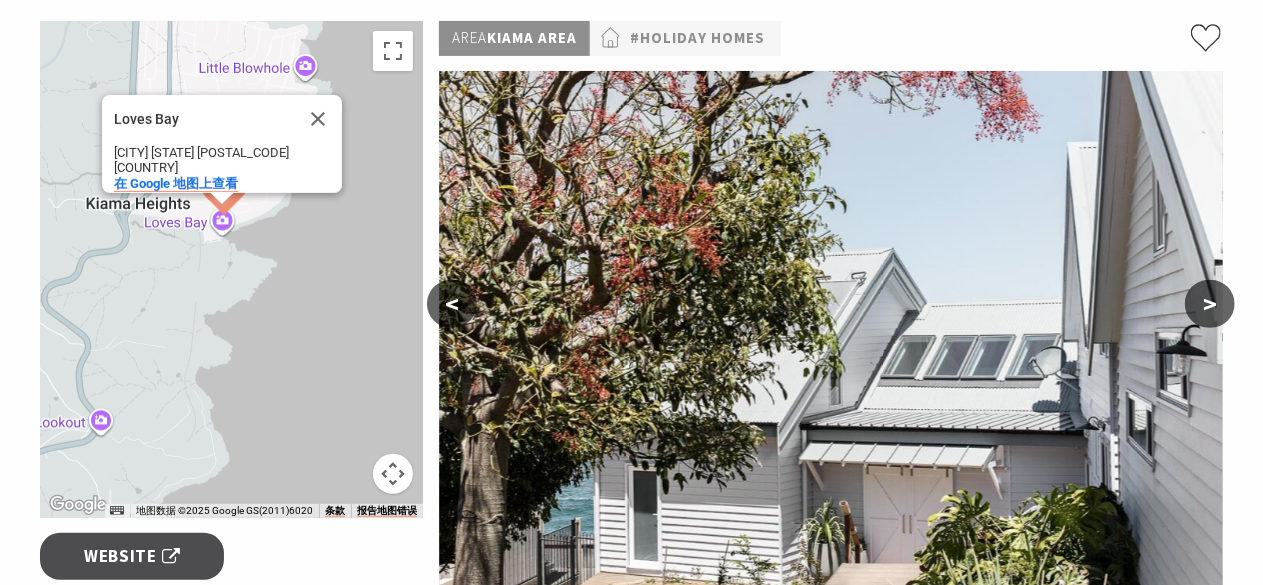 click on "Loves Bay                     Loves Bay                 Kiama Heights NSW 2533 澳大利亚             在 Google 地图上查看" at bounding box center (232, 269) 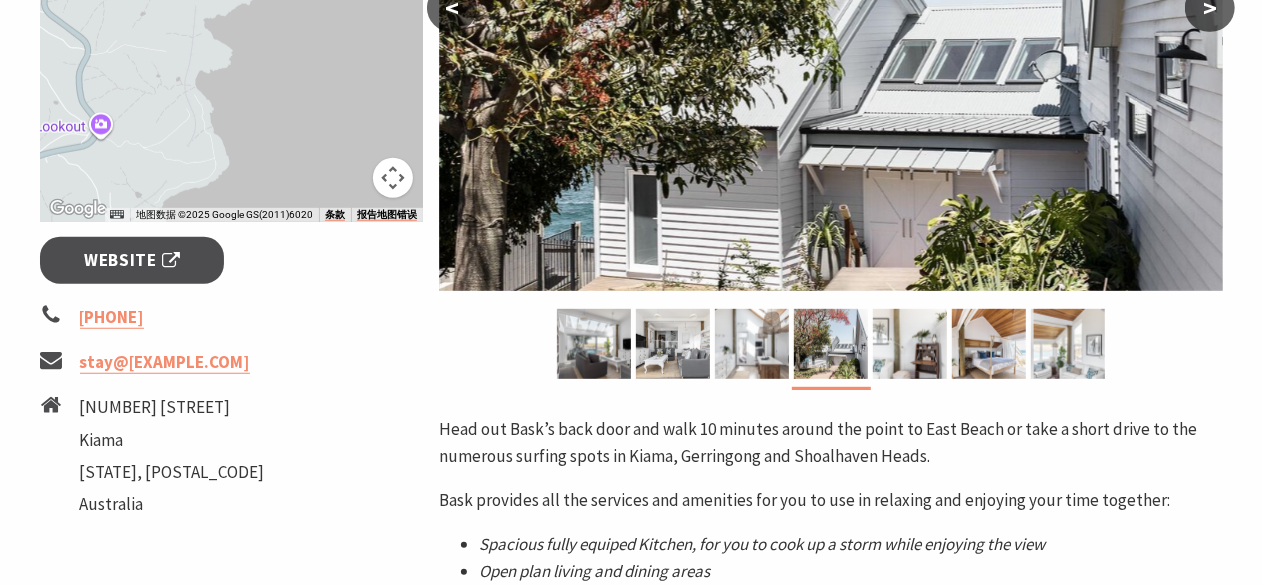 scroll, scrollTop: 600, scrollLeft: 0, axis: vertical 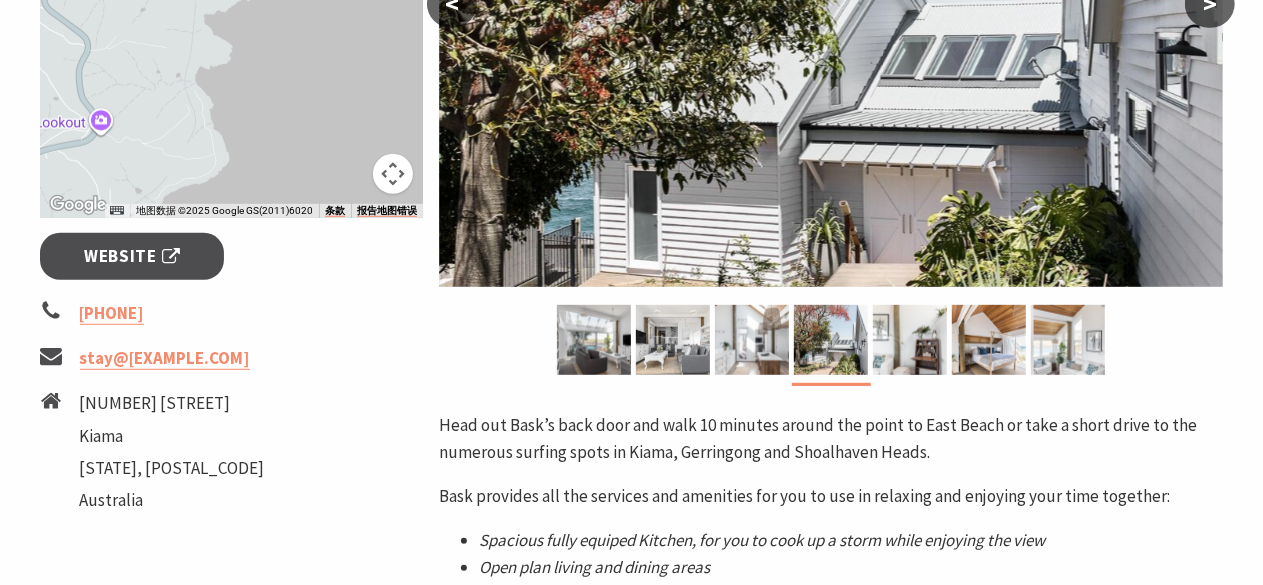 click on "Area  Kiama Area
#Holiday Homes
<
>
Head out Bask’s back door and walk 10 minutes around the point to East Beach or take a short drive to the numerous surfing spots in Kiama, Gerringong and Shoalhaven Heads.
Bask provides all the services and amenities for you to use in relaxing and enjoying your time together:
Spacious fully equiped Kitchen, for you to cook up a storm while enjoying the view
Open plan living and dining areas
Two shared bathrooms
Outdoor heated shower
BBQ on the deck" at bounding box center [831, 295] 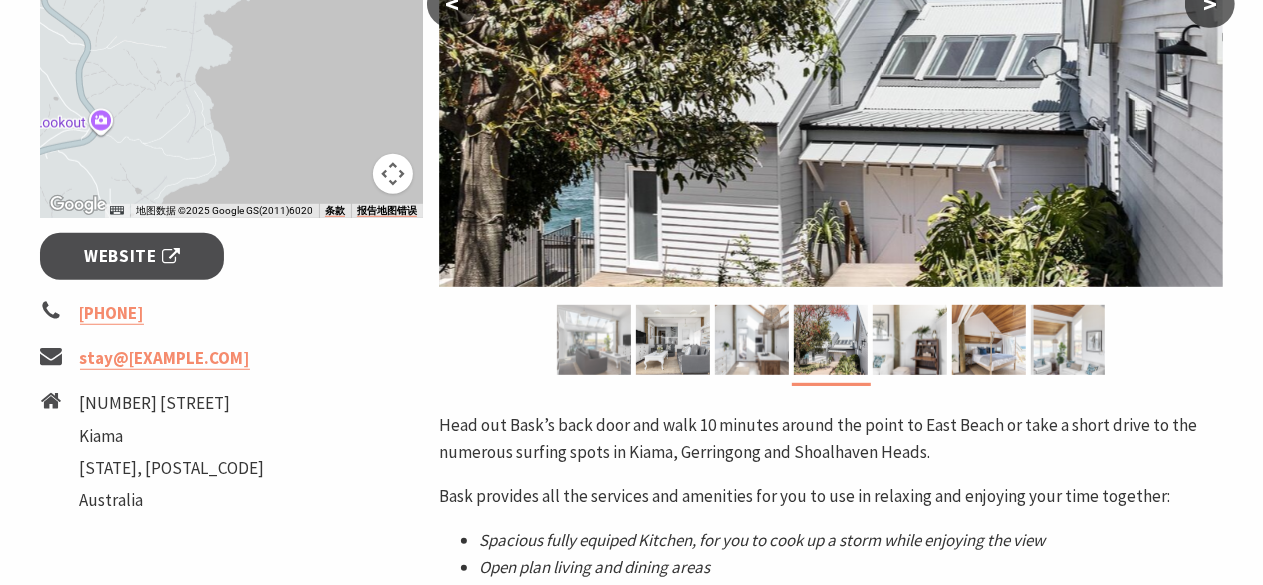 click at bounding box center [594, 340] 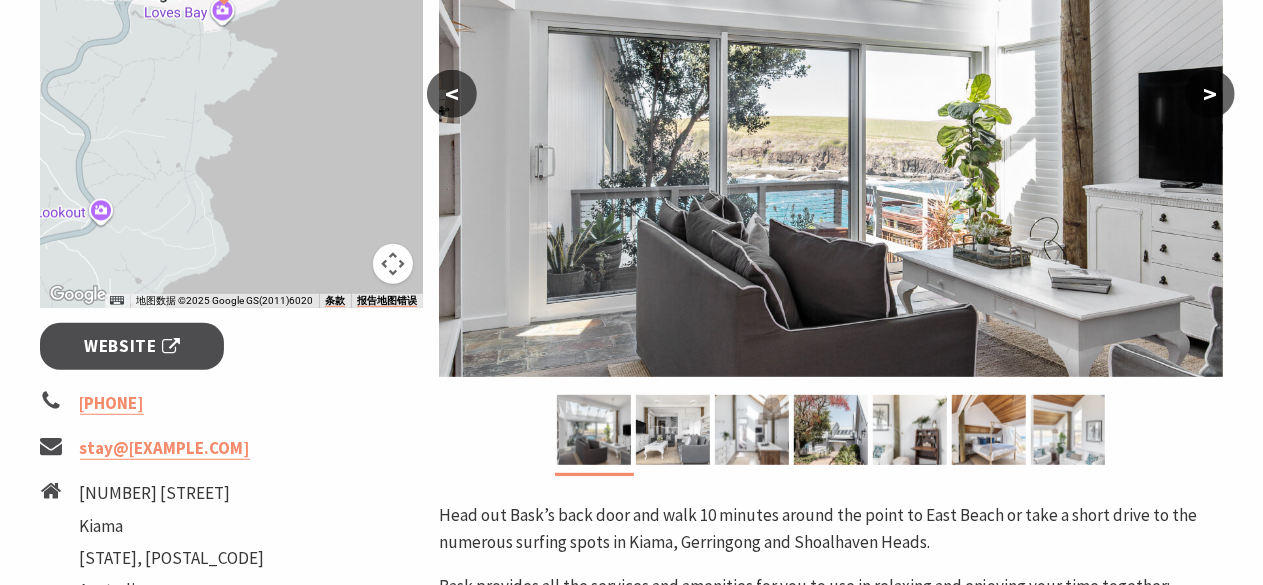 scroll, scrollTop: 400, scrollLeft: 0, axis: vertical 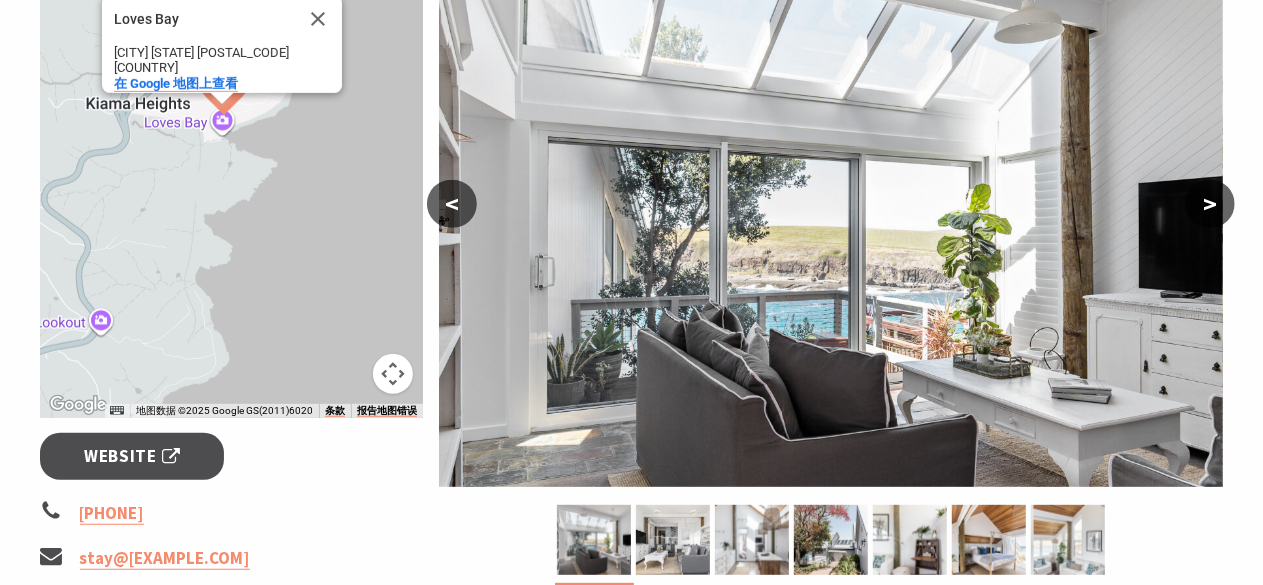 click on ">" at bounding box center [1210, 204] 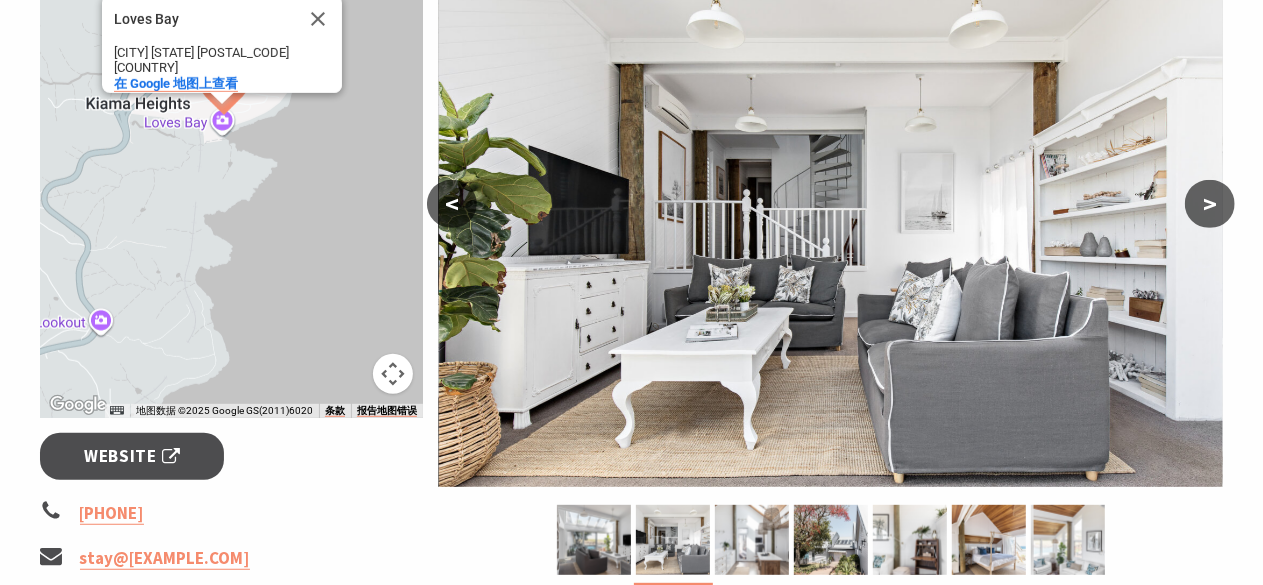 click on ">" at bounding box center (1210, 204) 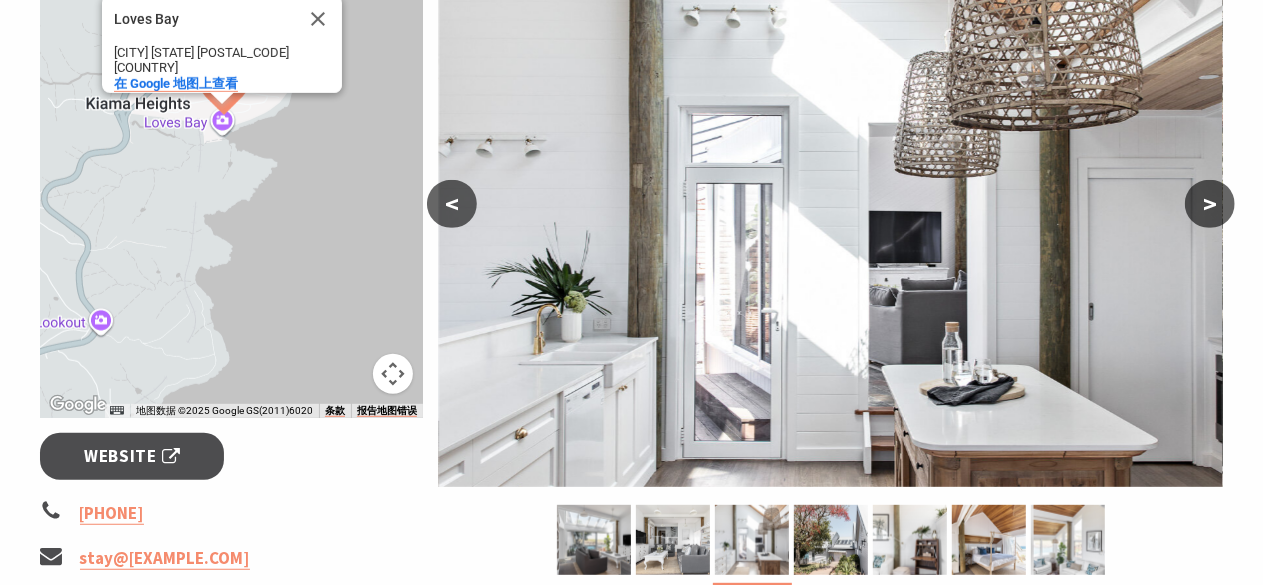 click on ">" at bounding box center (1210, 204) 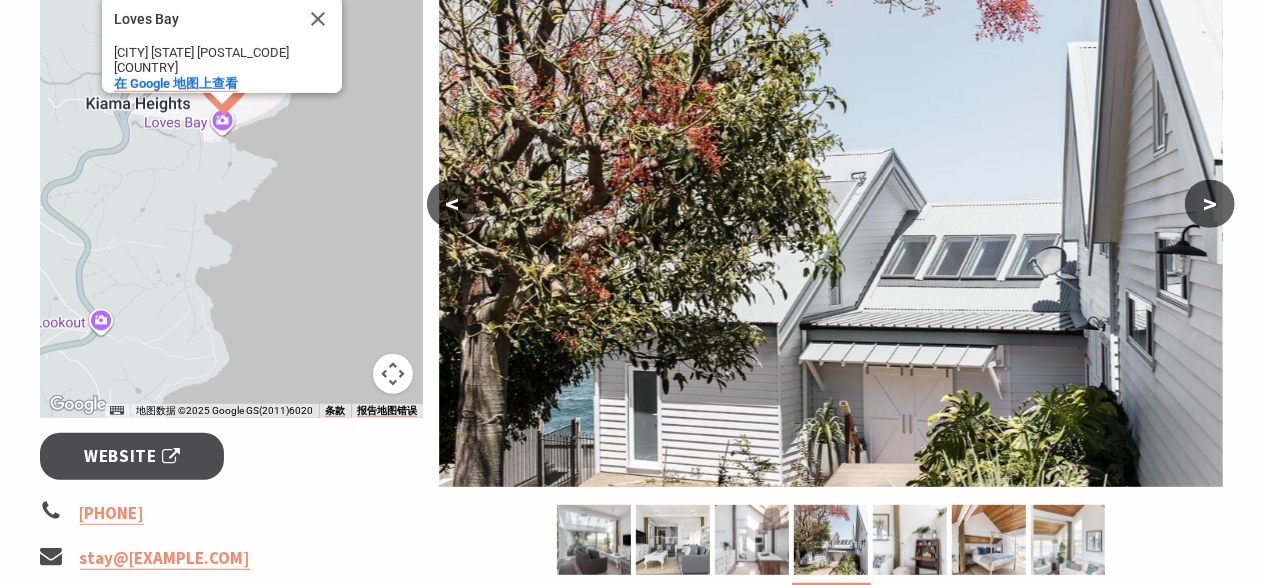 click on "<" at bounding box center [452, 204] 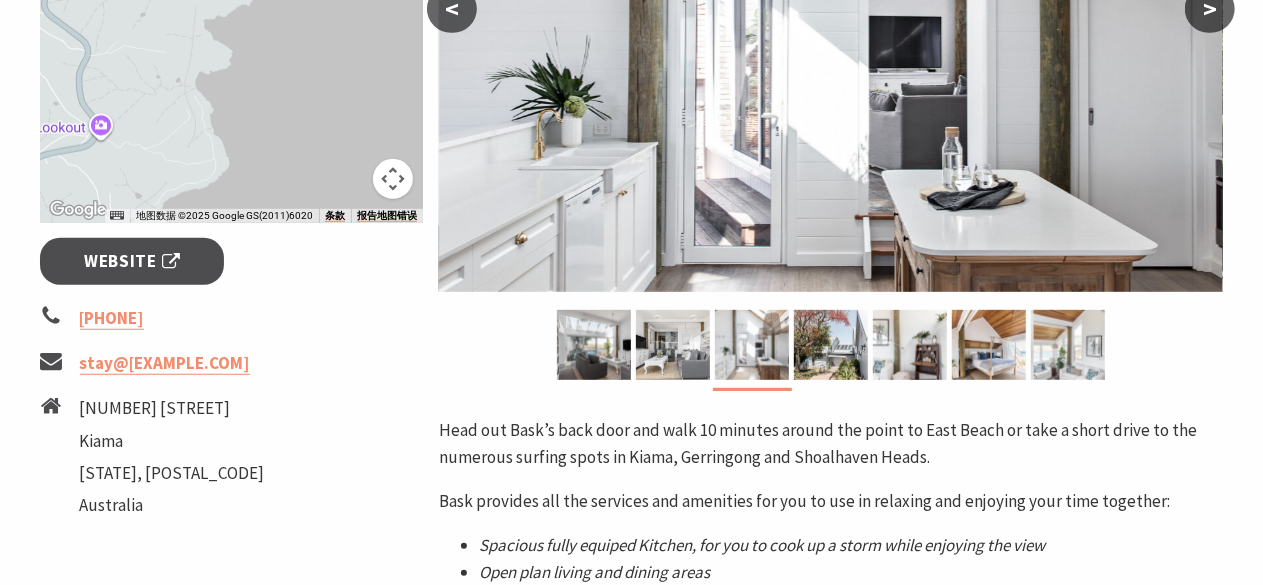 scroll, scrollTop: 600, scrollLeft: 0, axis: vertical 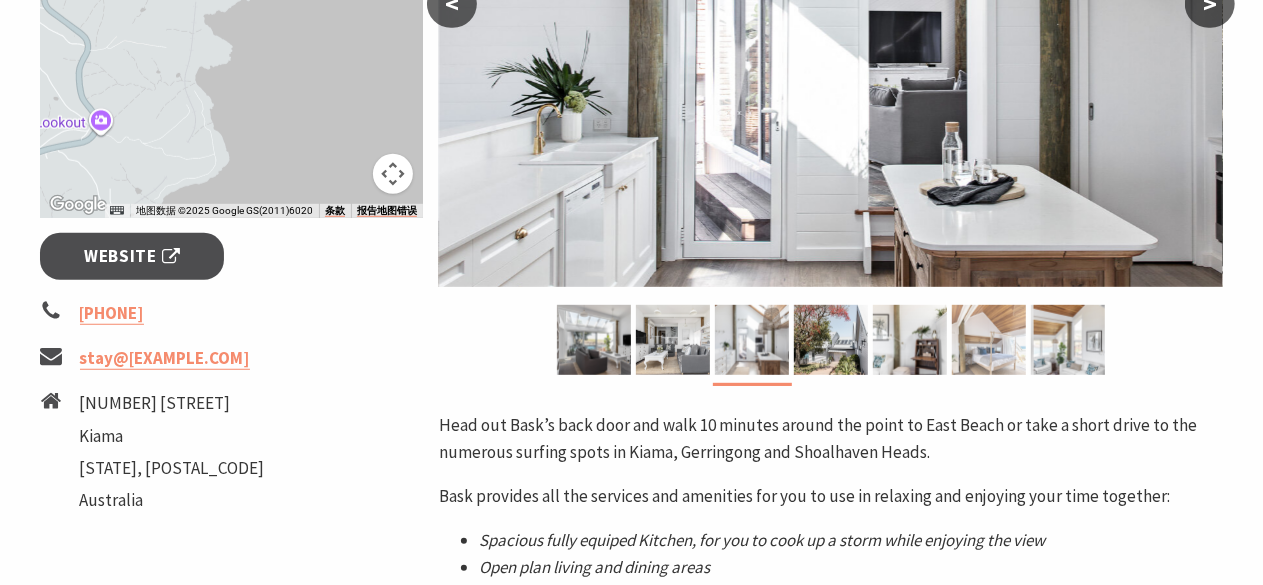 click at bounding box center [989, 340] 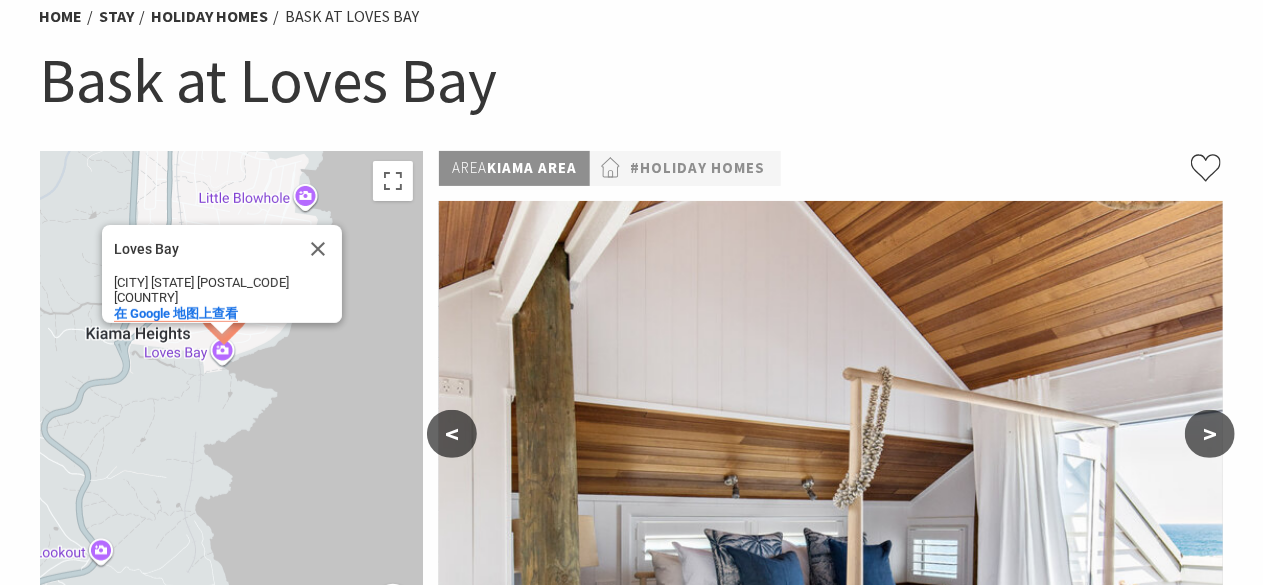 scroll, scrollTop: 0, scrollLeft: 0, axis: both 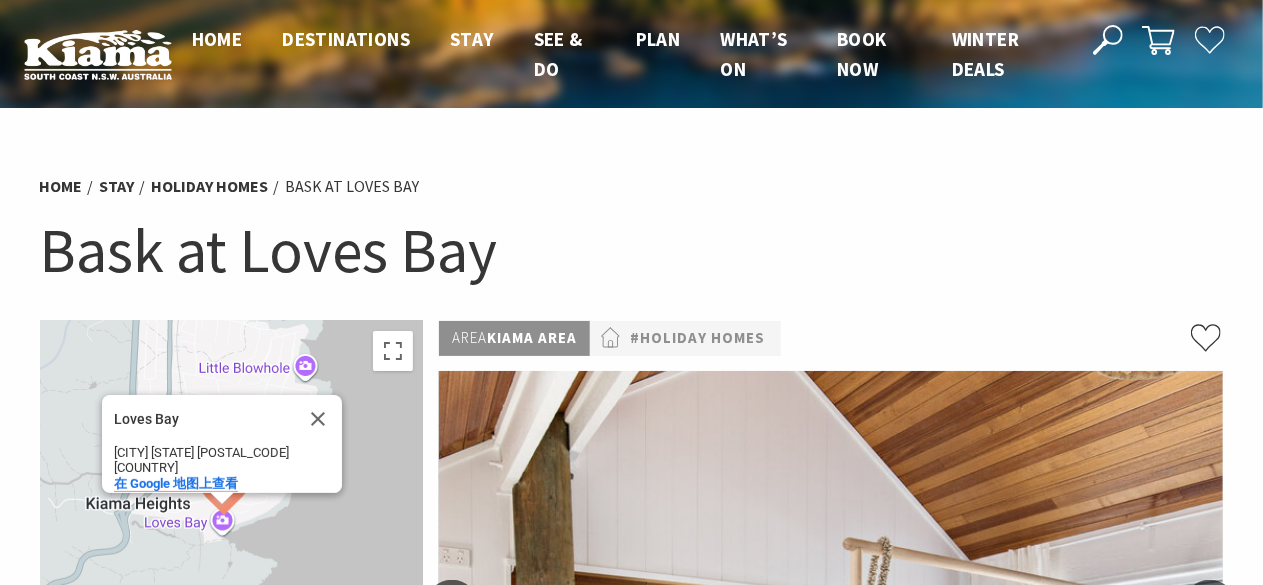 click on "Home
Destinations
Towns & Villages
Kiama
Gerringong
Gerroa
Jamberoo
Minnamurra
Bombo
Stay
Self Contained
Holiday Homes
Hotels, Motels & Resorts
Caravan, Camping & Holiday Parks
Bed & Breakfasts | Farmstays
Book now
See All
See & Do
Take your pick, take your time
Natural Wonders
Outdoor Activities
Eat & Drink
Nature Walks & Wildlife
Beaches & Swimming
Arts & Culture
Health & Wellness
Family Fun
Markets & Shopping
Grand Pacific Drive & Other Touring
Tours
History & Heritage
Plan
Let the journey begin
Weather
Getting Here
Visitor Guide
Maps + Guides
Inclusive Tourism
Weddings
Business Events
What’s On
Events Calendar
Book now
Winter Deals" at bounding box center (621, 54) 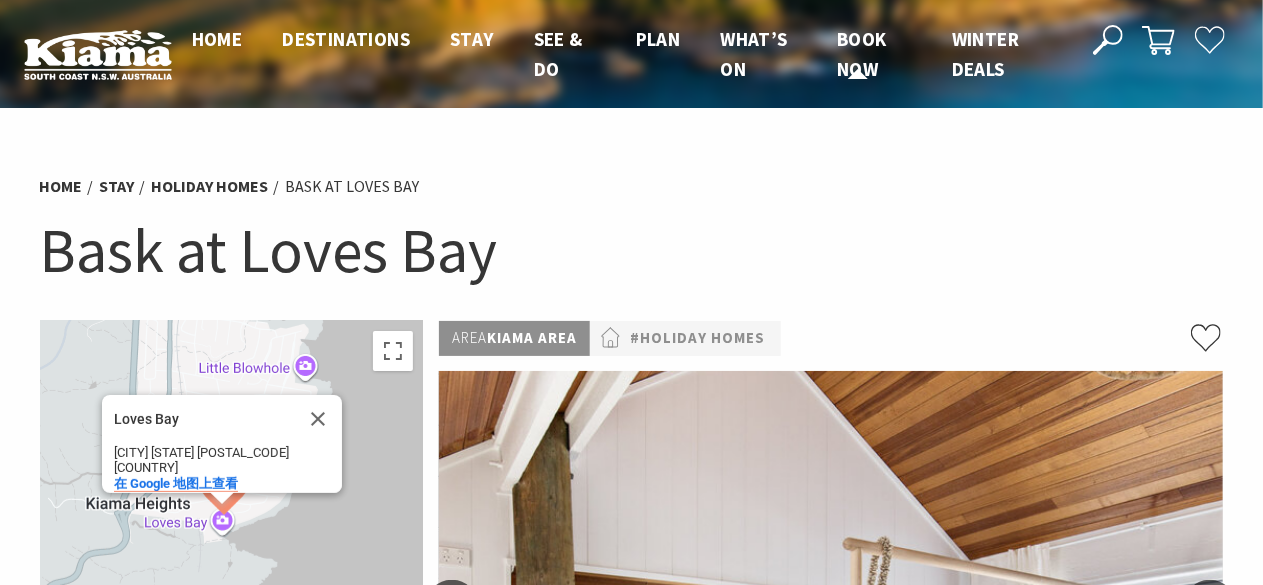 click on "Book now" at bounding box center [862, 54] 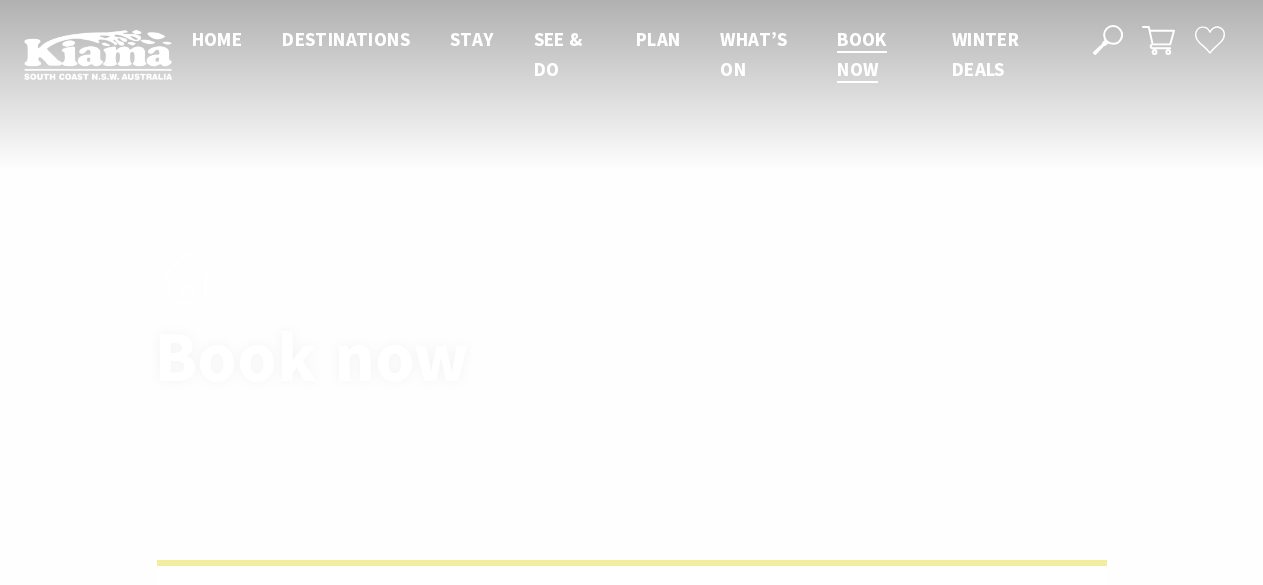 scroll, scrollTop: 0, scrollLeft: 0, axis: both 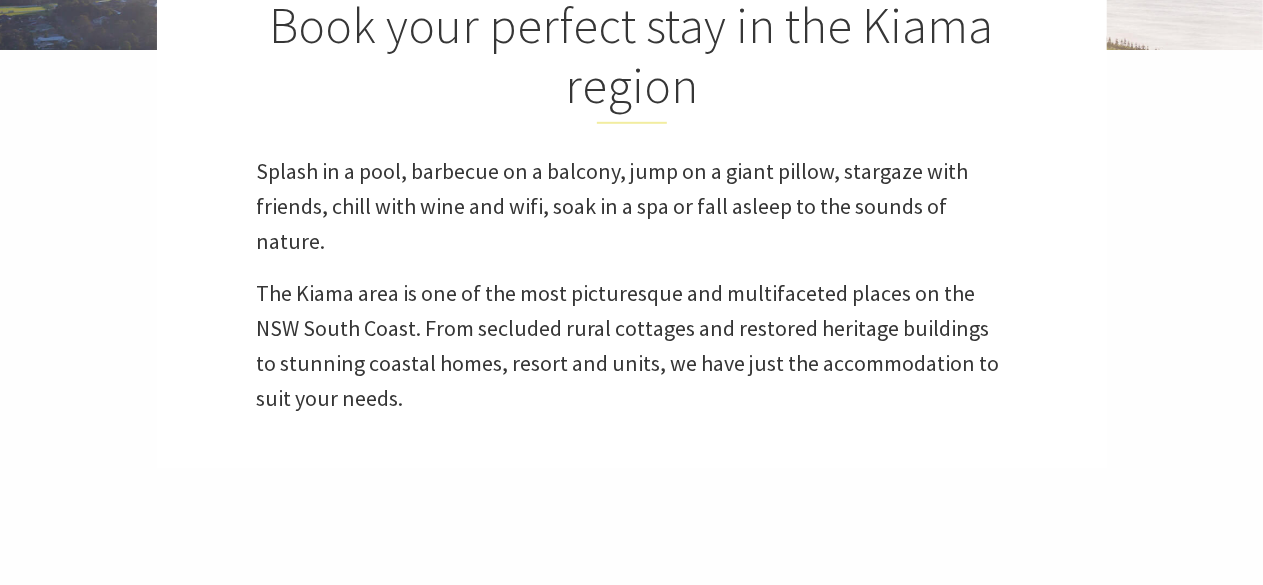 select on "3" 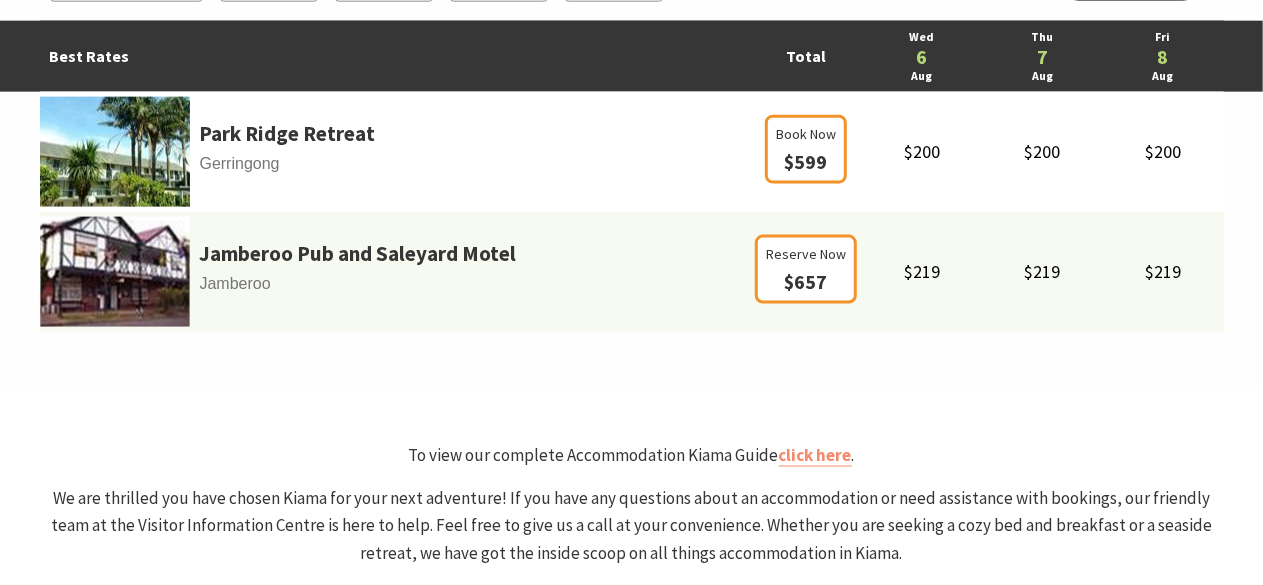 scroll, scrollTop: 1100, scrollLeft: 0, axis: vertical 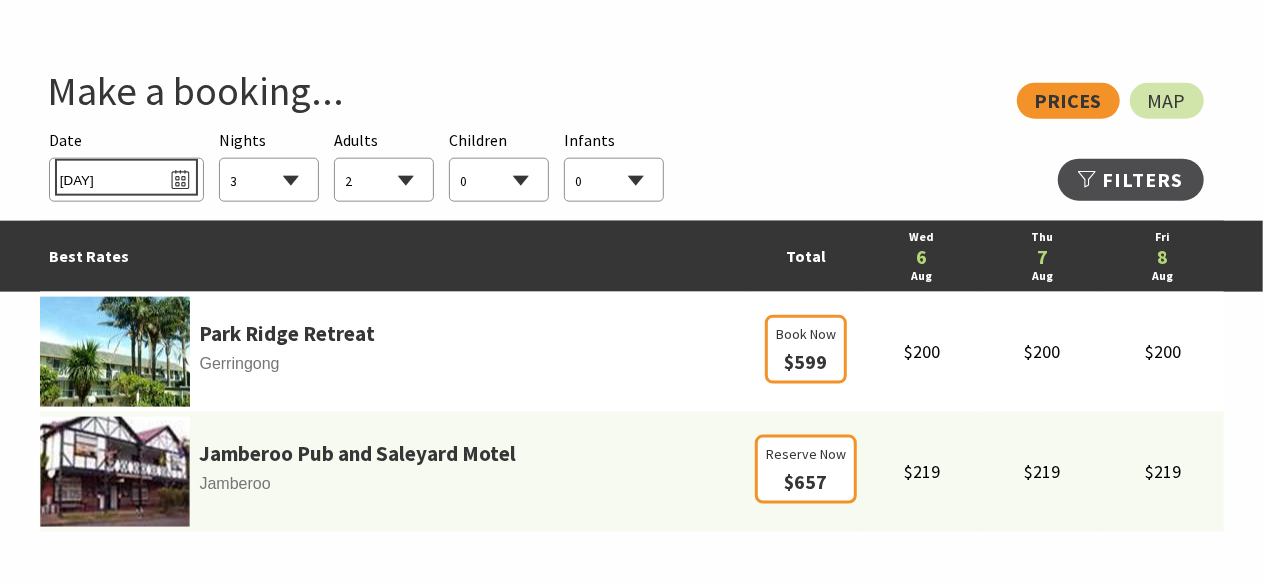 click on "Wed 06/08/2025" at bounding box center (126, 177) 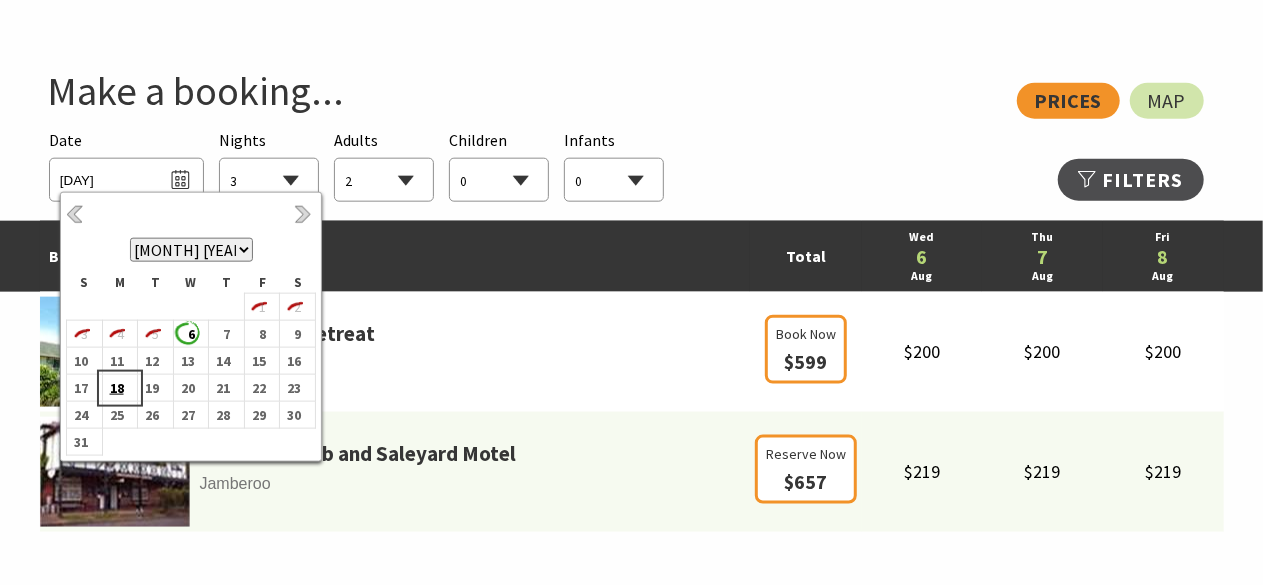 click on "18" at bounding box center [116, 388] 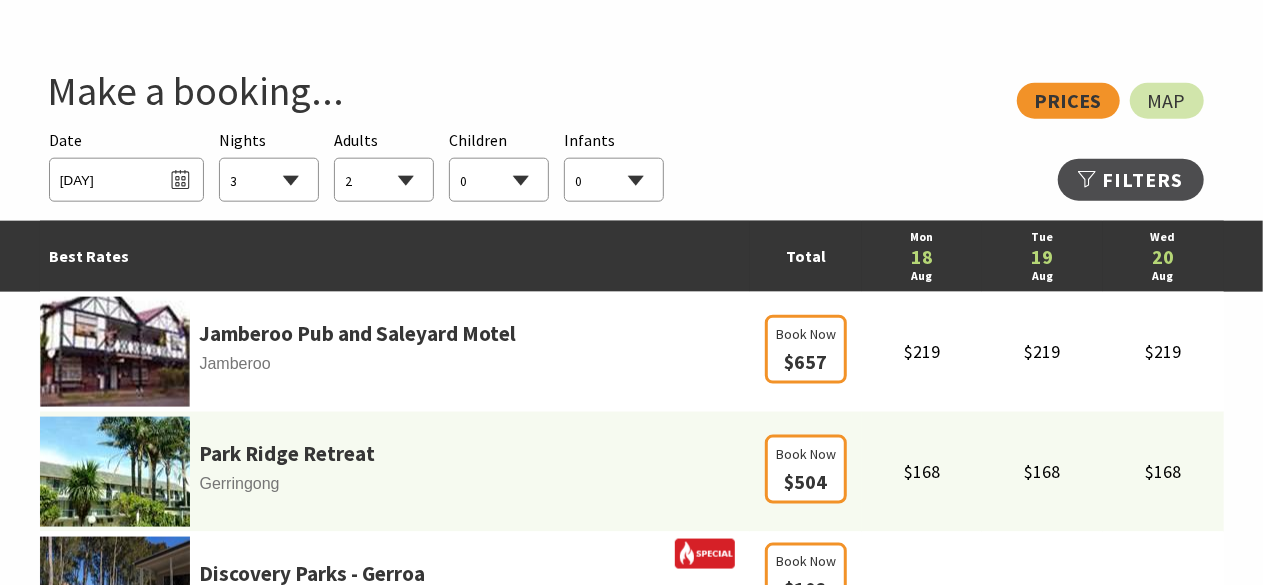 click on "1 2 3 4 5 6 7 8 9 10 11 12 13 14 15 16 17 18 19 20 21 22 23 24 25 26 27 28 29 30" at bounding box center [269, 181] 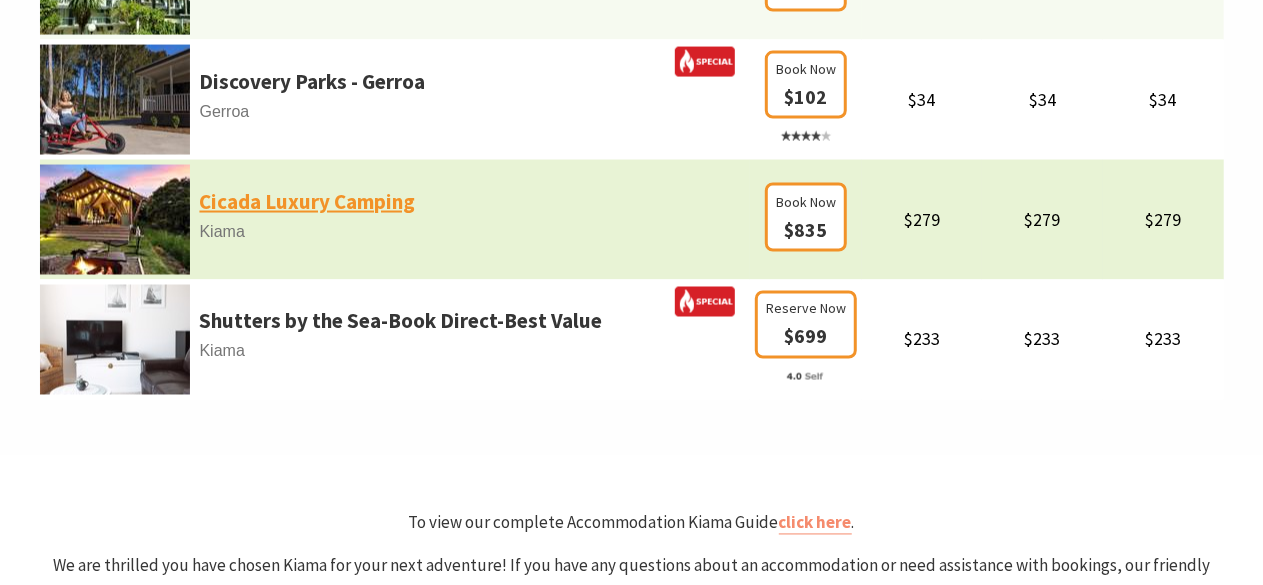 scroll, scrollTop: 1600, scrollLeft: 0, axis: vertical 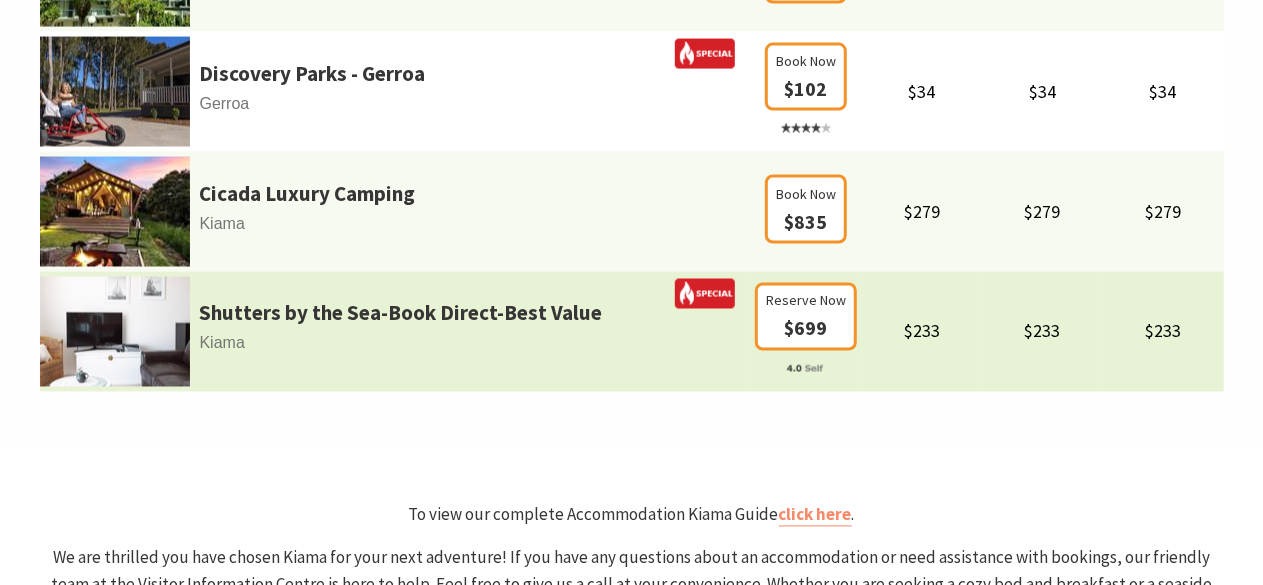 click at bounding box center (115, 332) 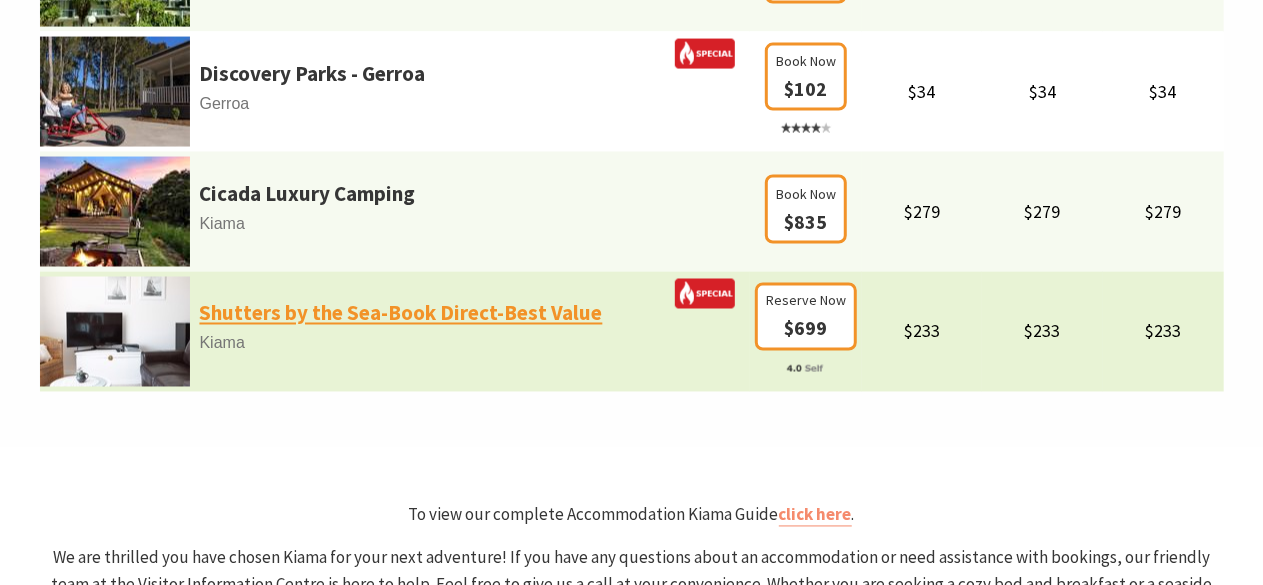 click on "Shutters by the Sea-Book Direct-Best Value" at bounding box center (401, 314) 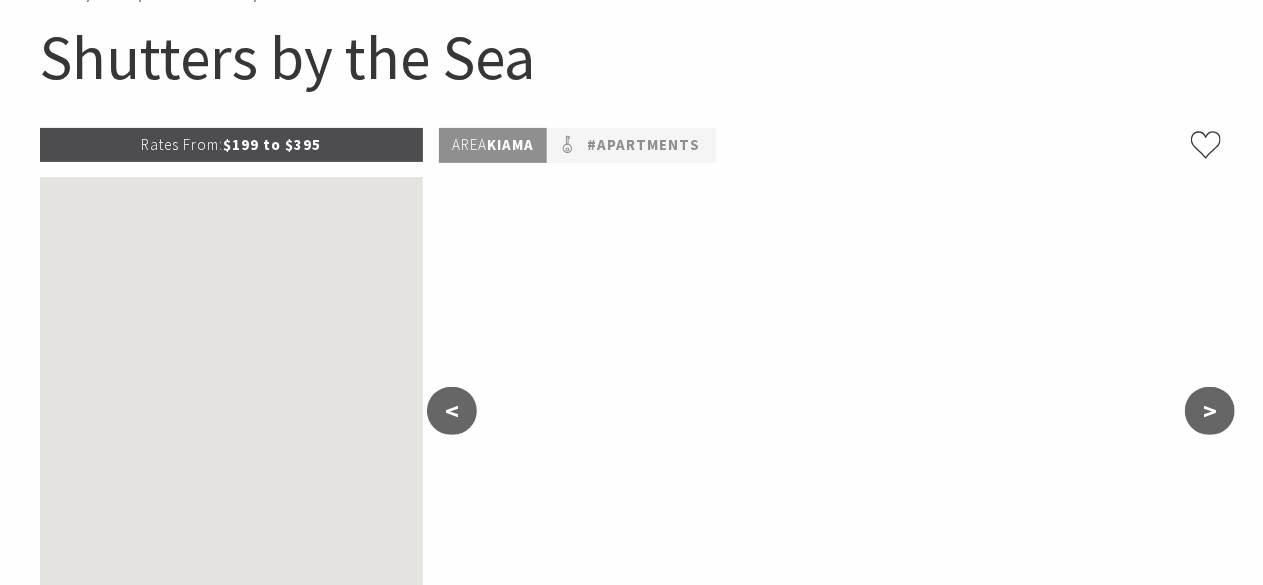 scroll, scrollTop: 200, scrollLeft: 0, axis: vertical 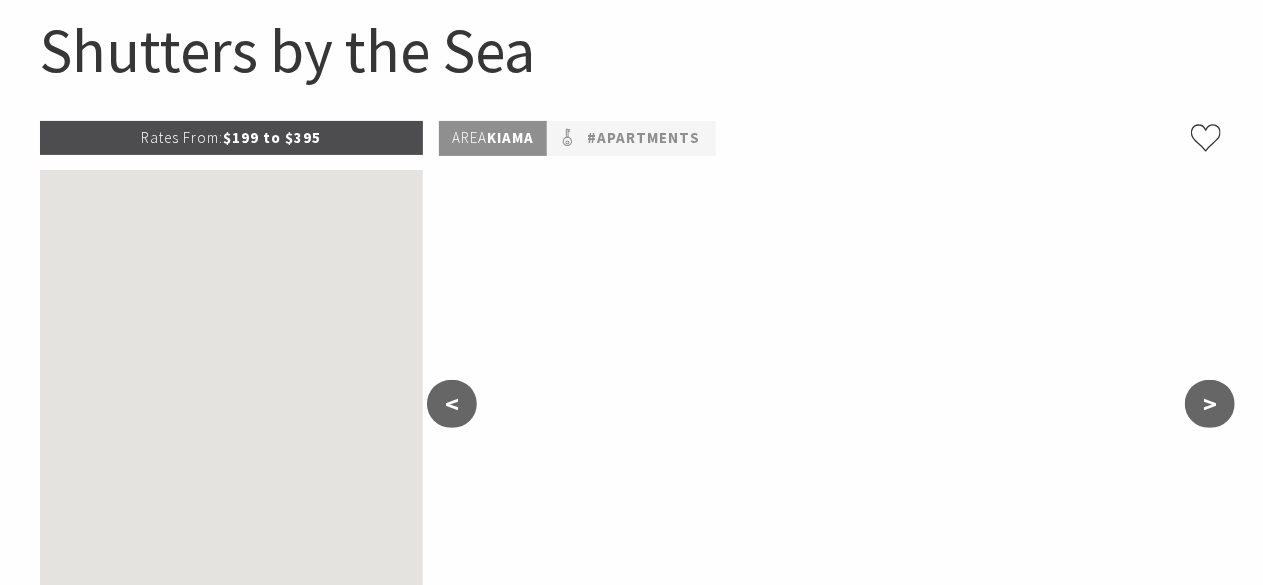 select on "2" 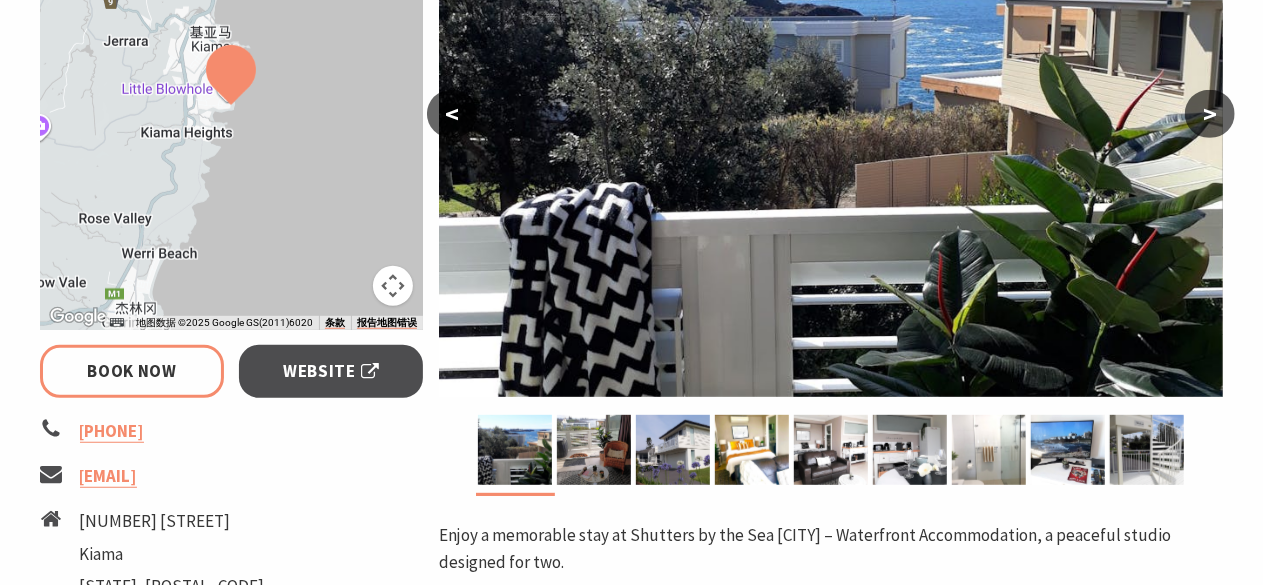 scroll, scrollTop: 600, scrollLeft: 0, axis: vertical 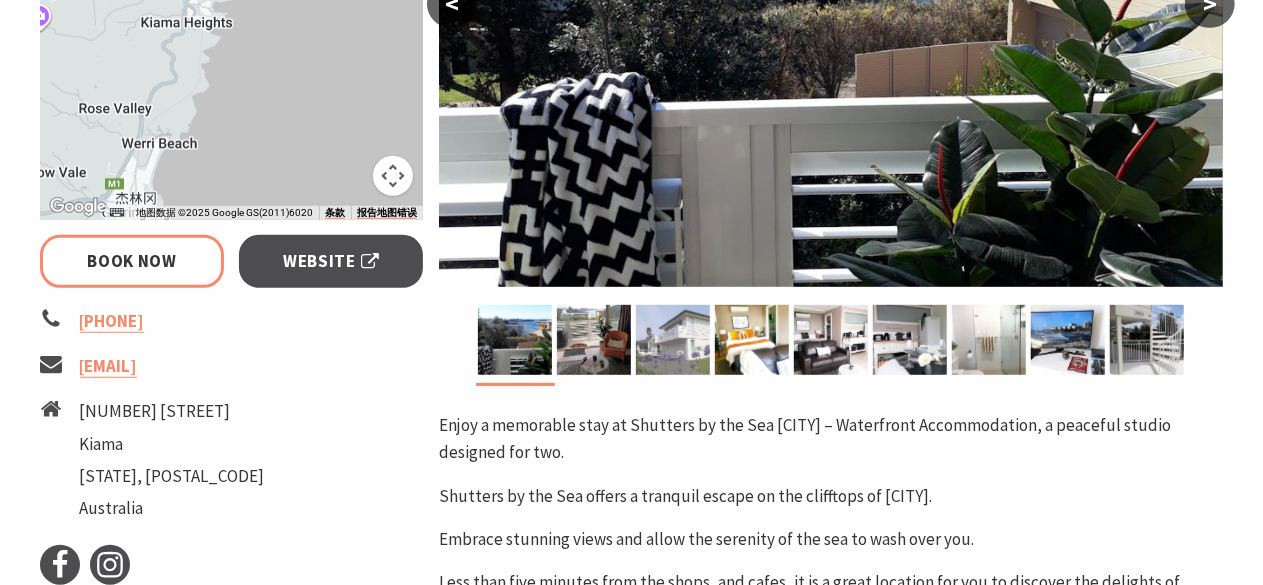 click at bounding box center (673, 340) 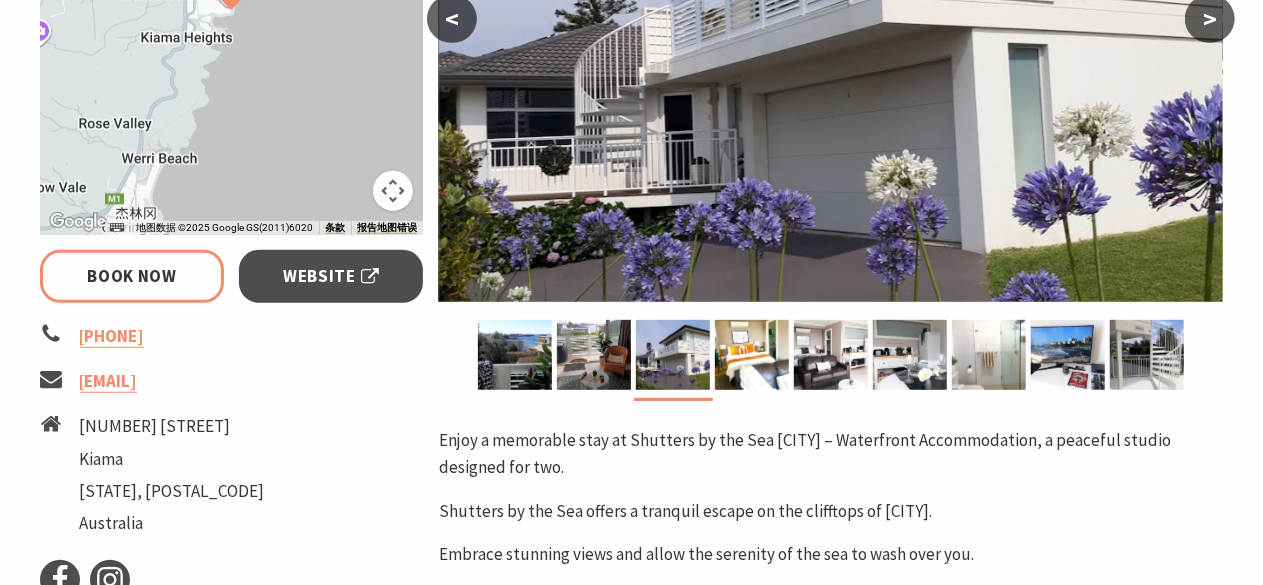 scroll, scrollTop: 400, scrollLeft: 0, axis: vertical 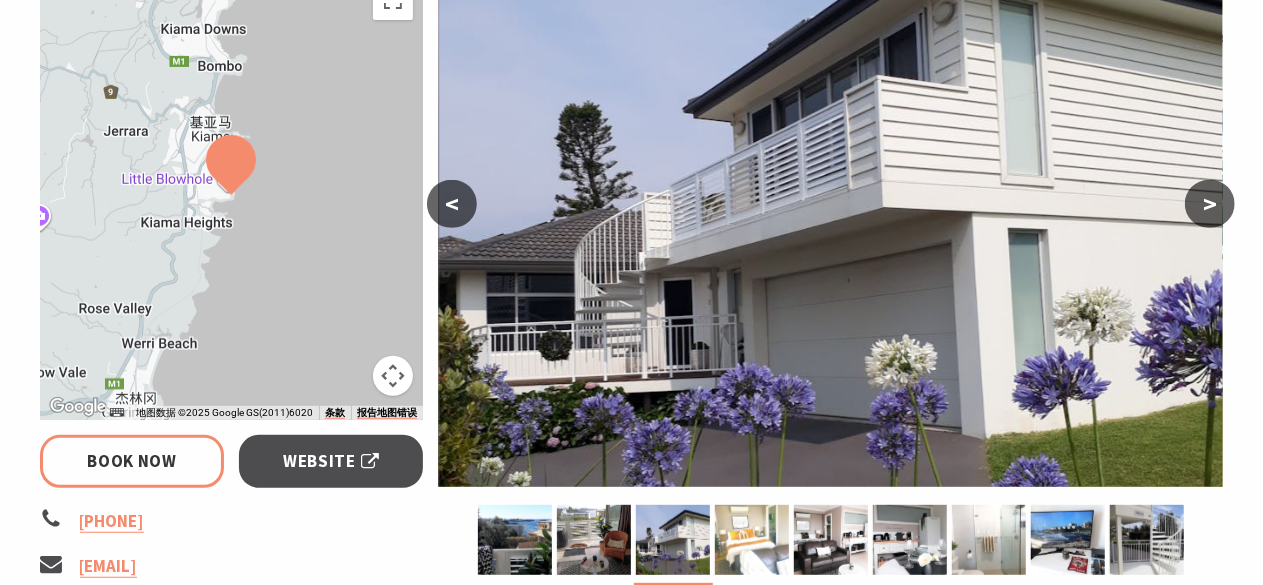 click at bounding box center (752, 540) 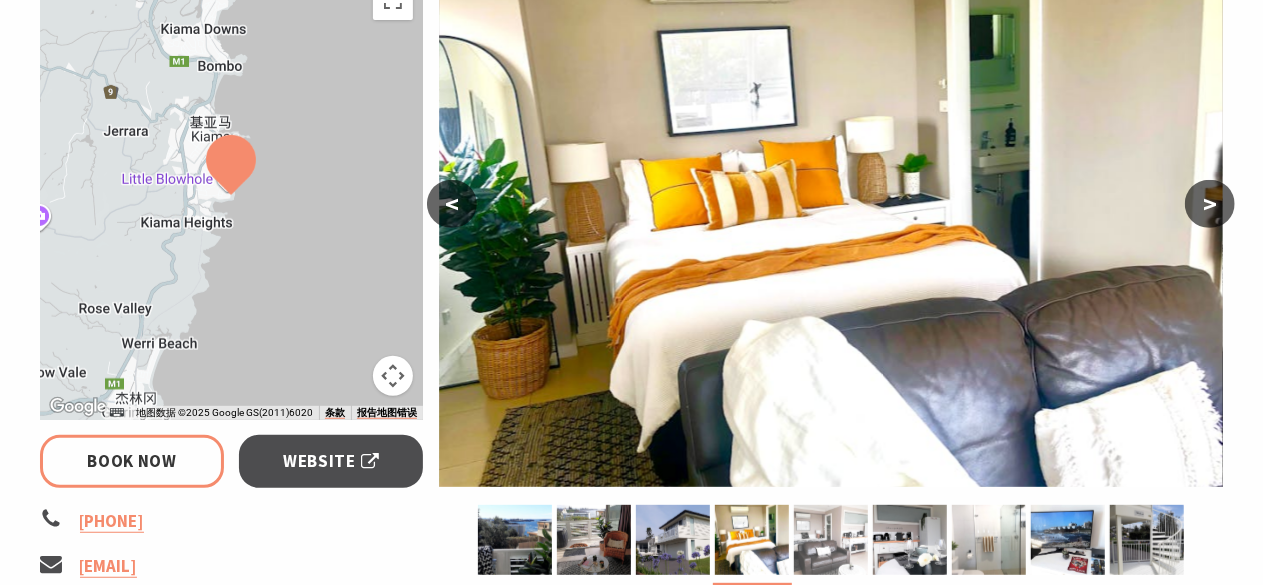 click at bounding box center (831, 540) 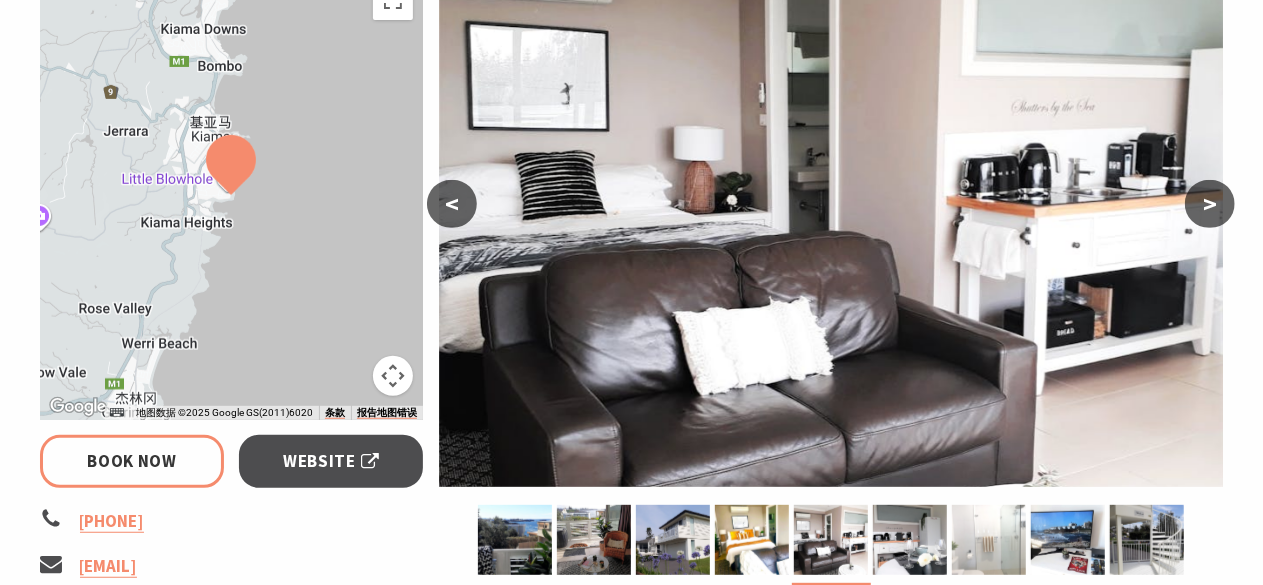 click at bounding box center (989, 540) 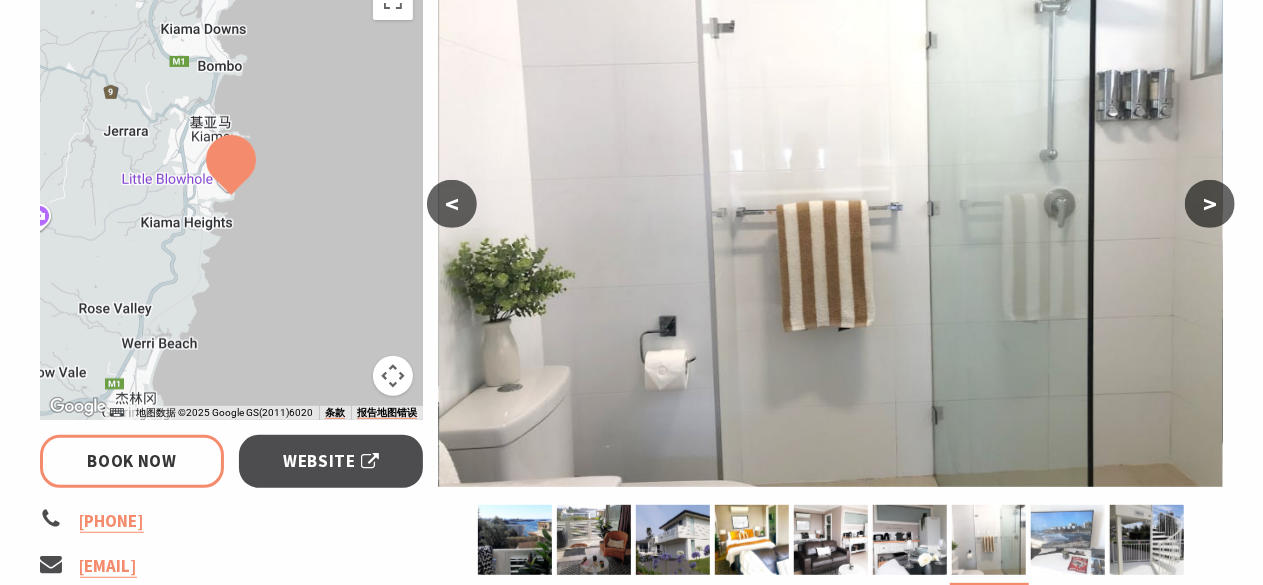 click at bounding box center [1068, 540] 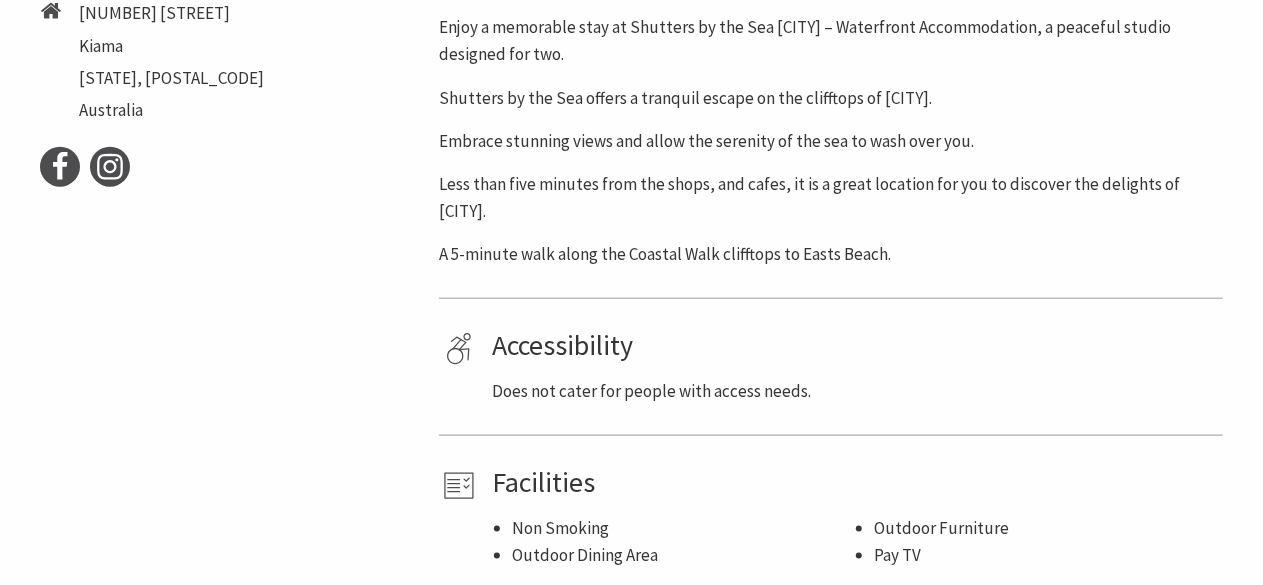 scroll, scrollTop: 700, scrollLeft: 0, axis: vertical 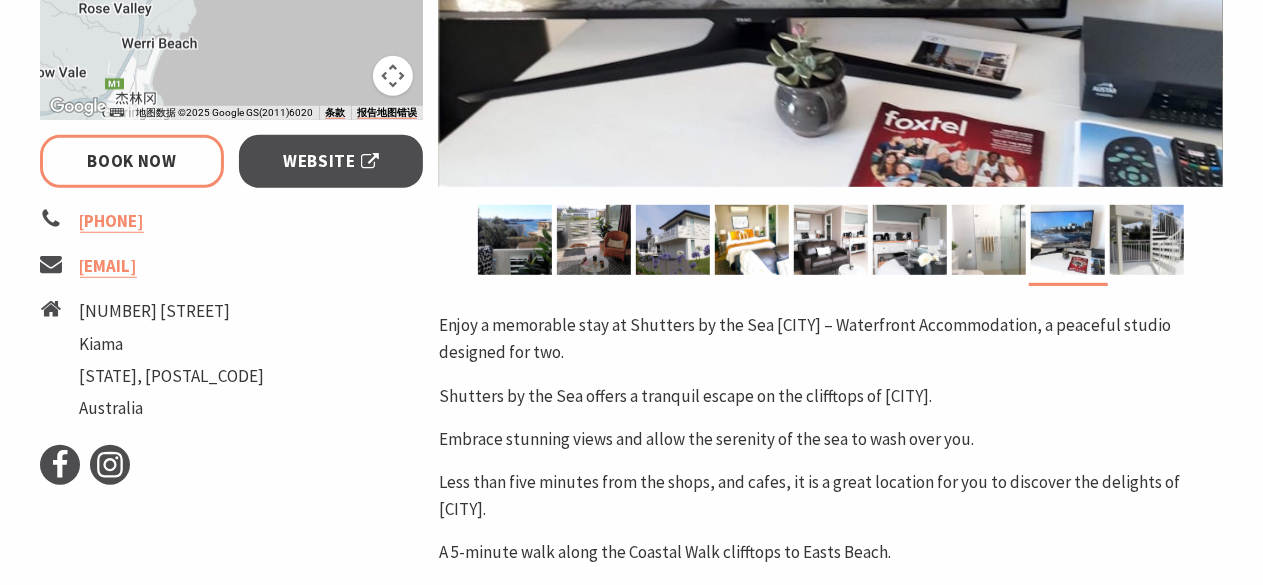select on "2" 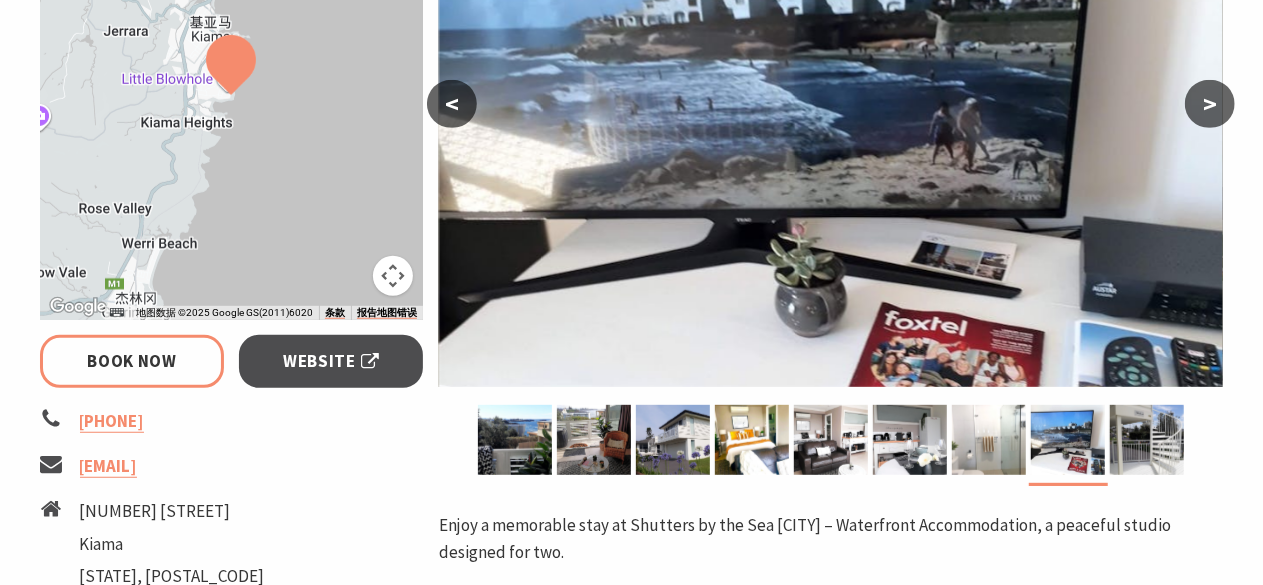 scroll, scrollTop: 300, scrollLeft: 0, axis: vertical 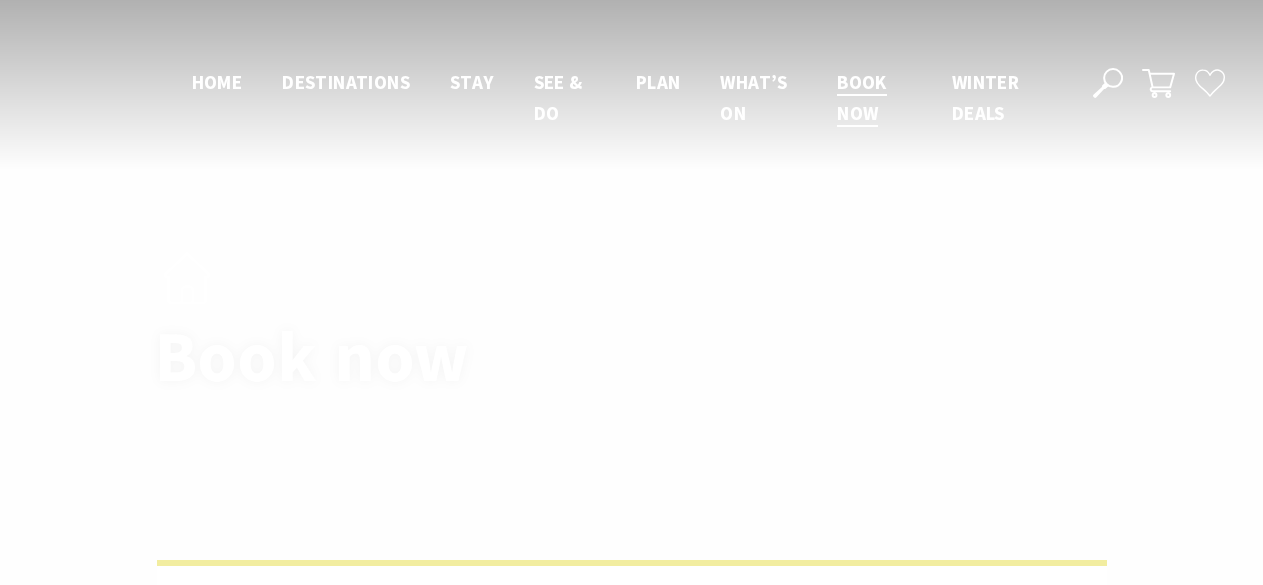 select on "2" 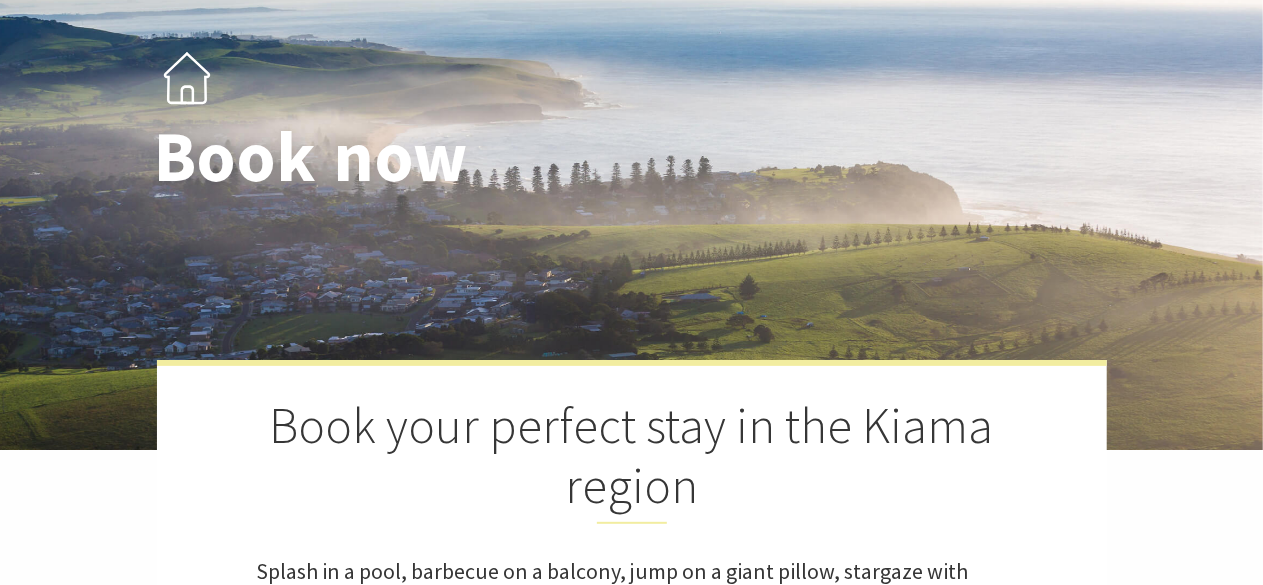 scroll, scrollTop: 2, scrollLeft: 0, axis: vertical 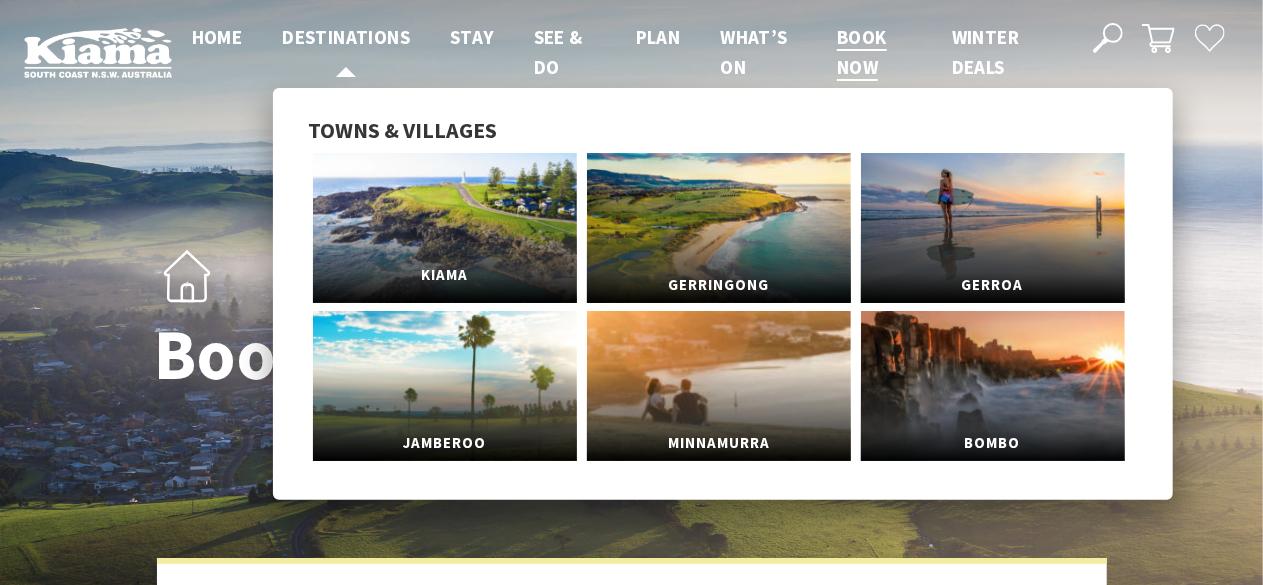 click on "Kiama" at bounding box center [445, 228] 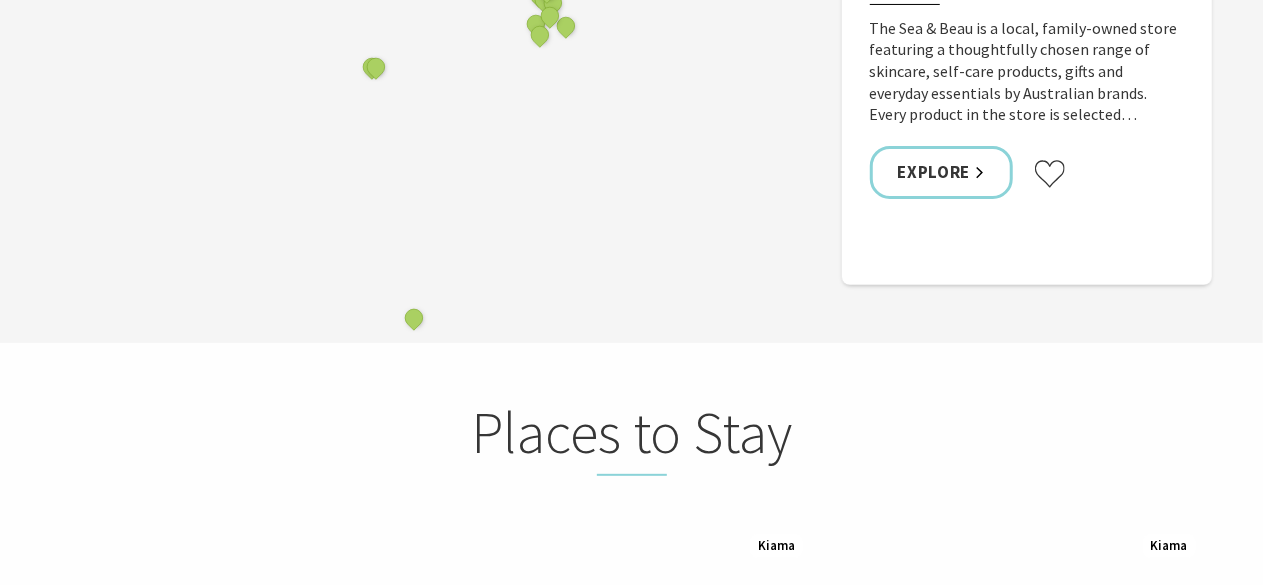 scroll, scrollTop: 4300, scrollLeft: 0, axis: vertical 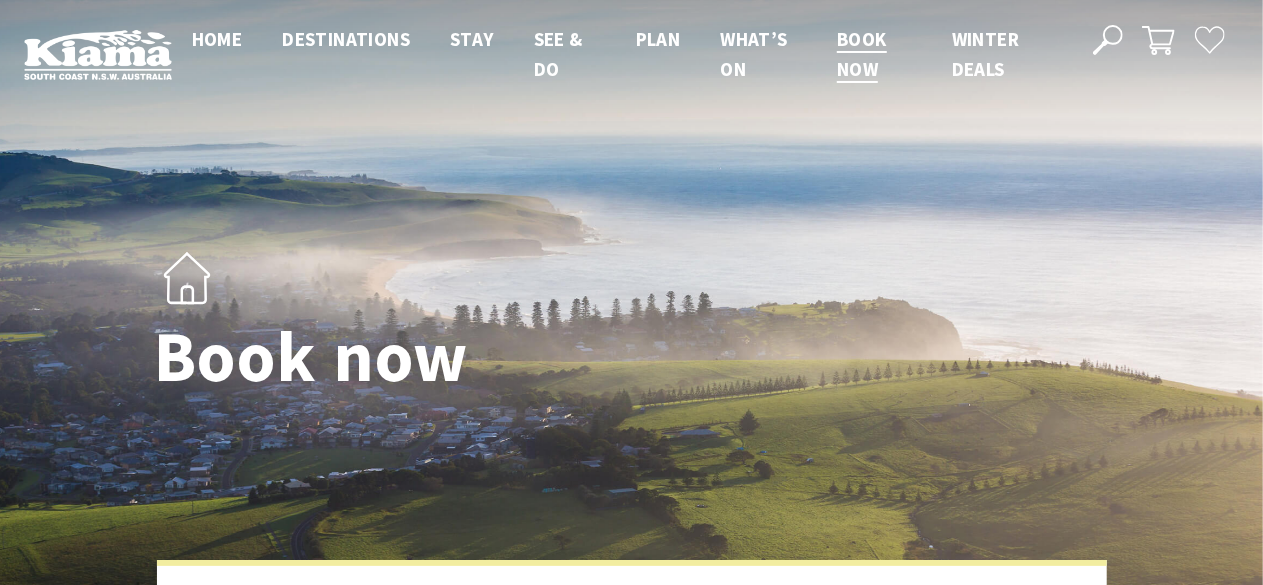select on "2" 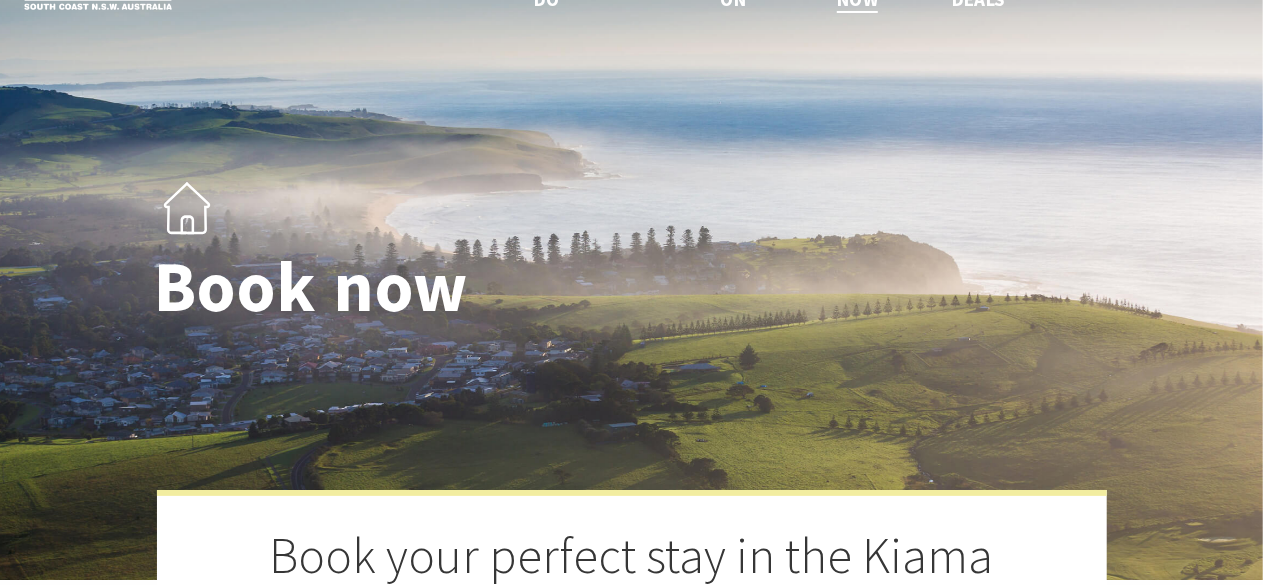 scroll, scrollTop: 0, scrollLeft: 0, axis: both 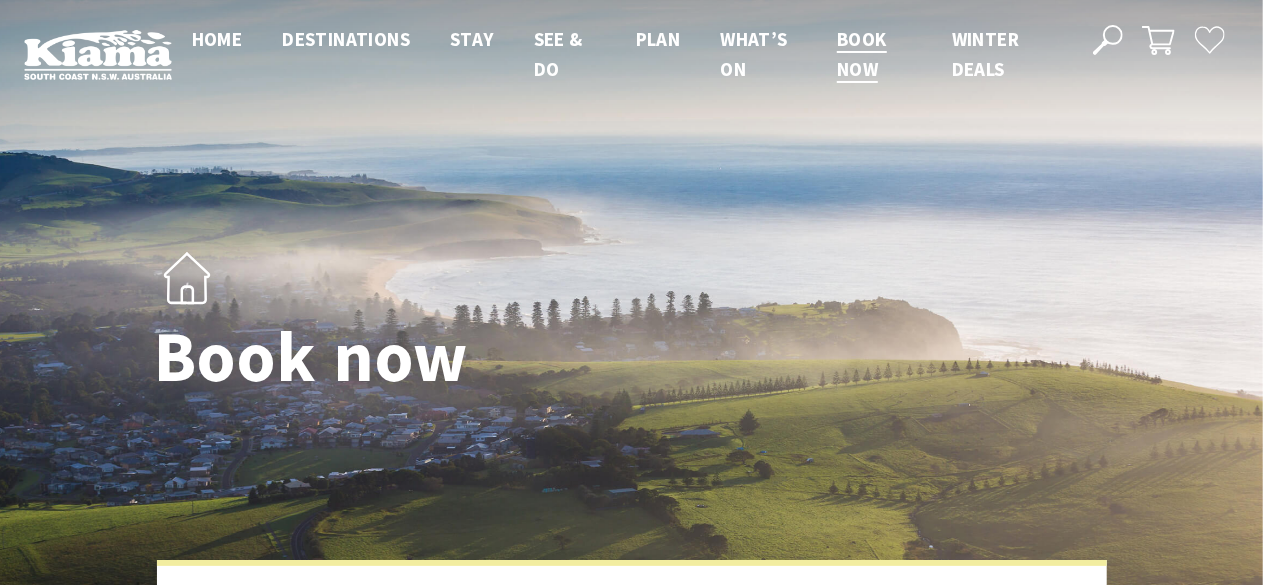 click 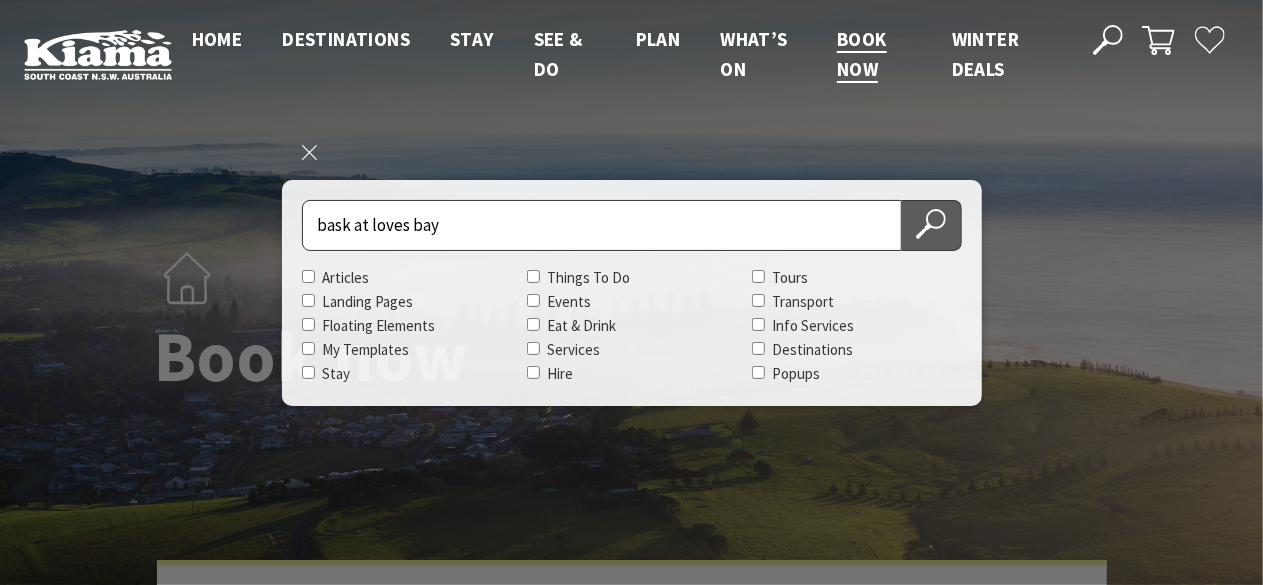 type on "bask at loves bay" 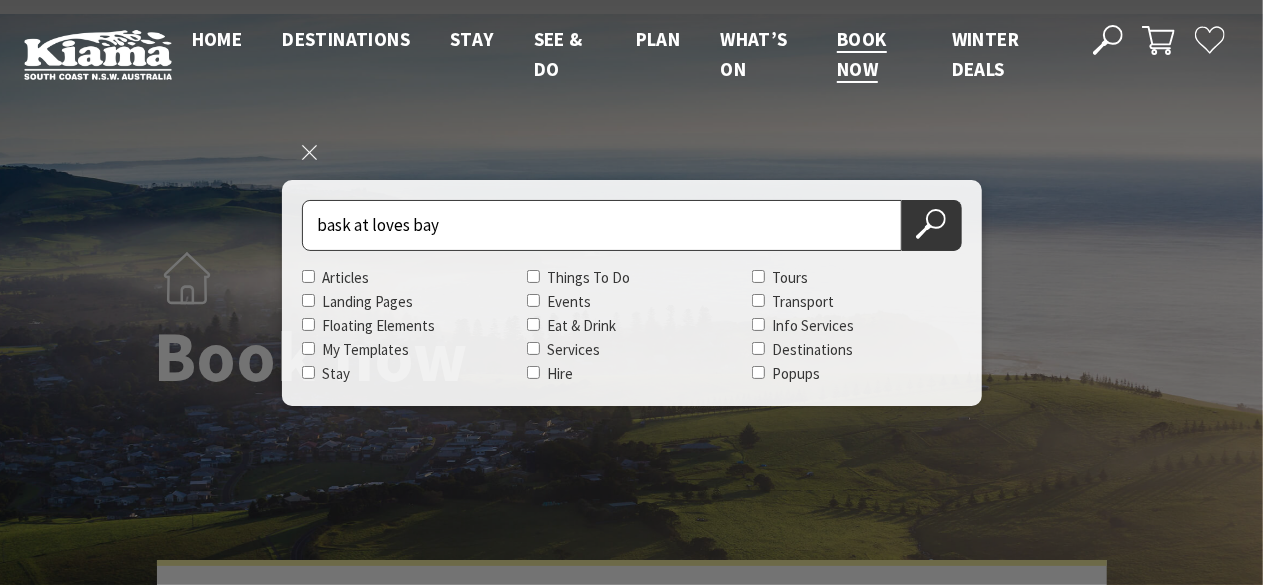 scroll, scrollTop: 200, scrollLeft: 0, axis: vertical 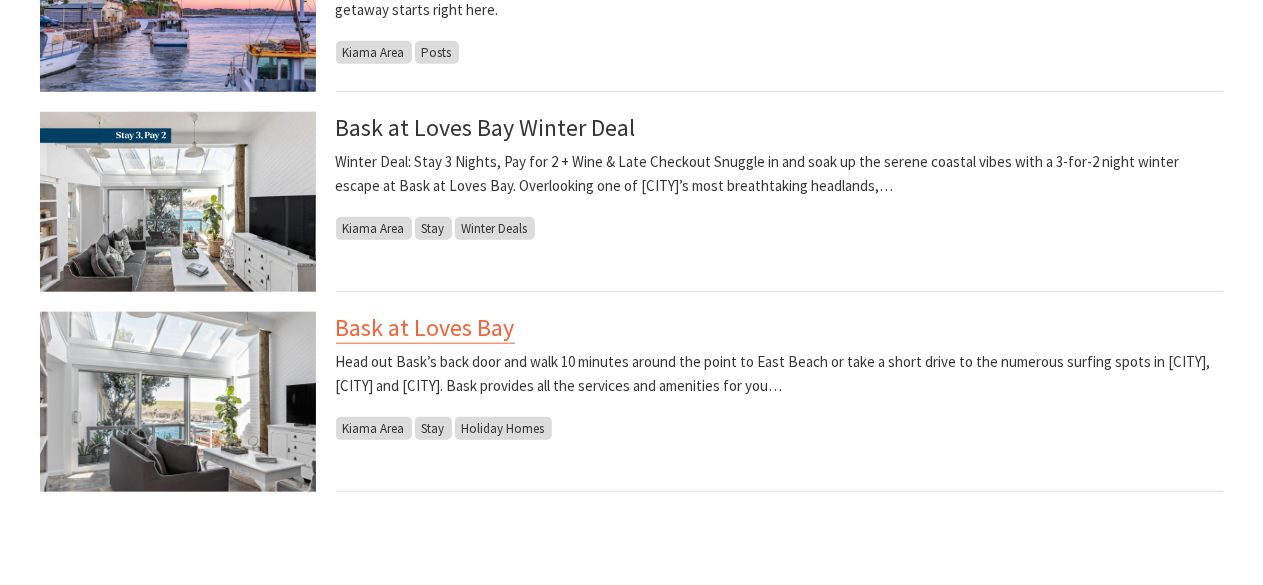 click on "Bask at Loves Bay" at bounding box center [425, 328] 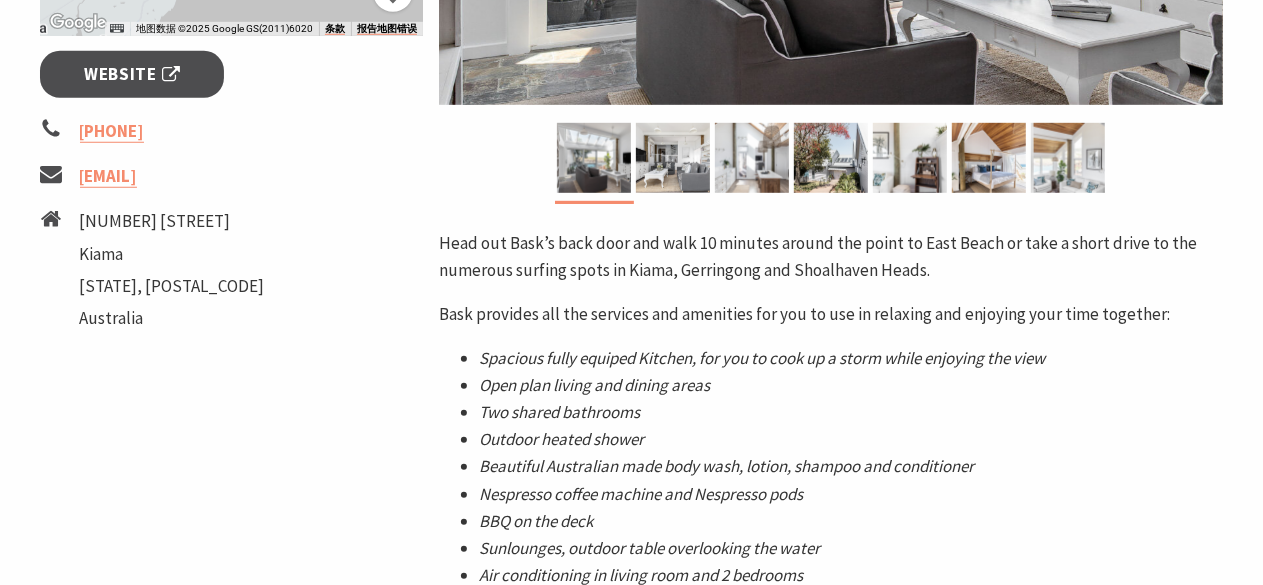 scroll, scrollTop: 600, scrollLeft: 0, axis: vertical 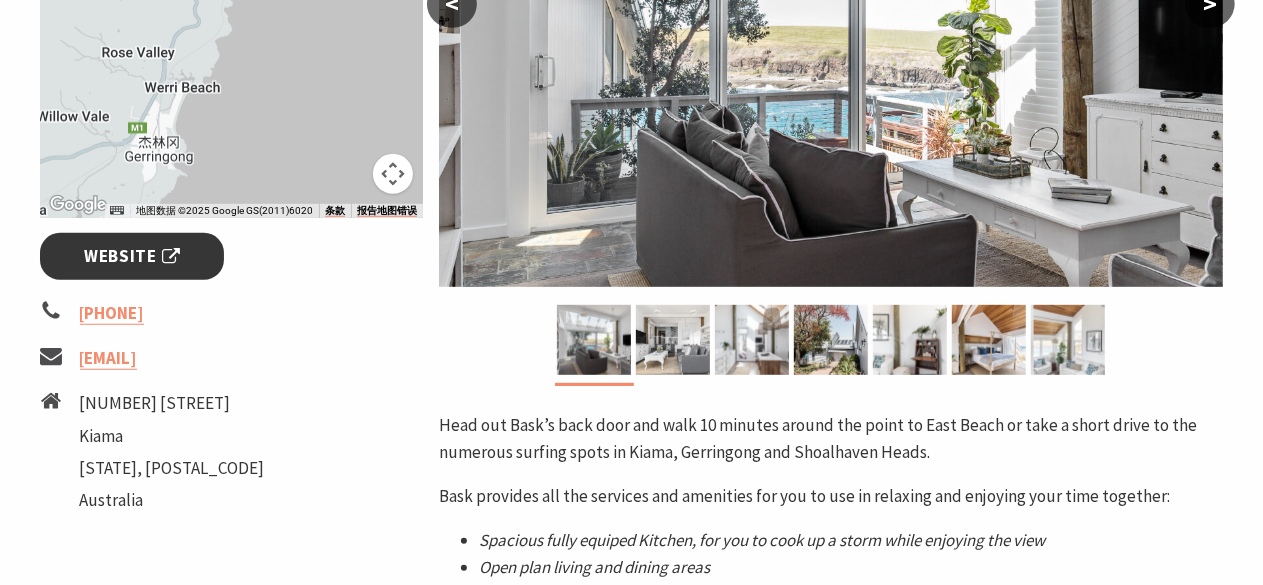 click on "Website" at bounding box center (132, 256) 